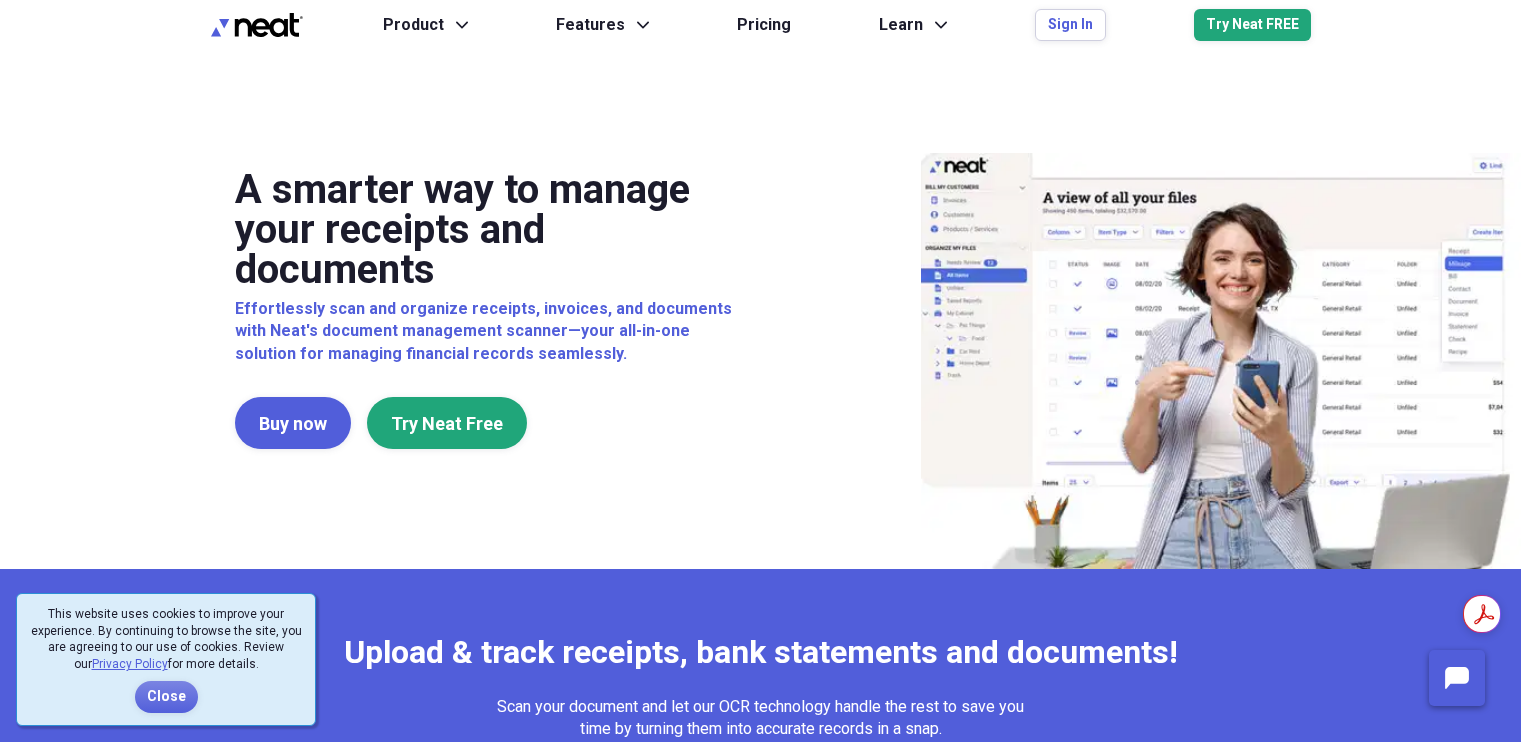 scroll, scrollTop: 0, scrollLeft: 0, axis: both 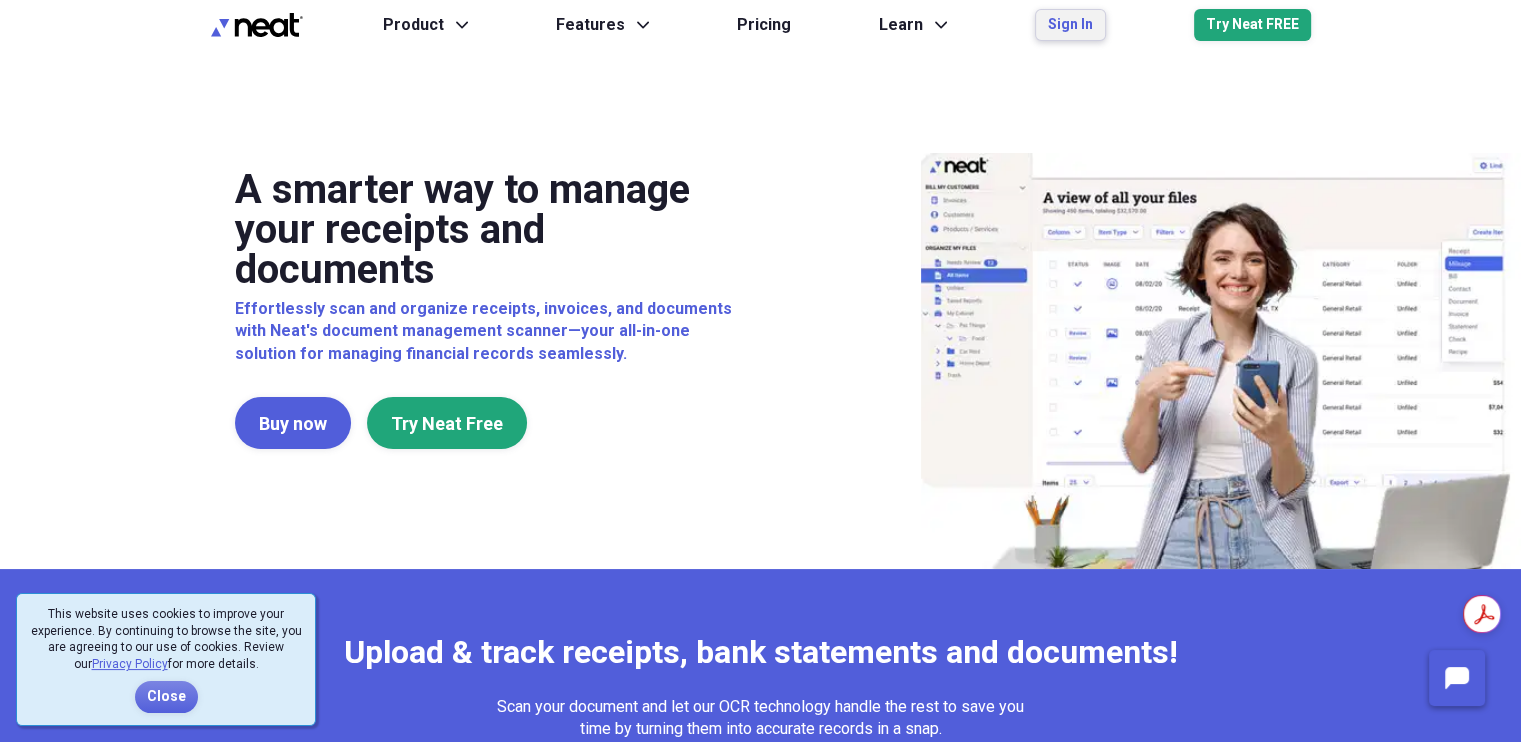 click on "Sign In" at bounding box center (1070, 25) 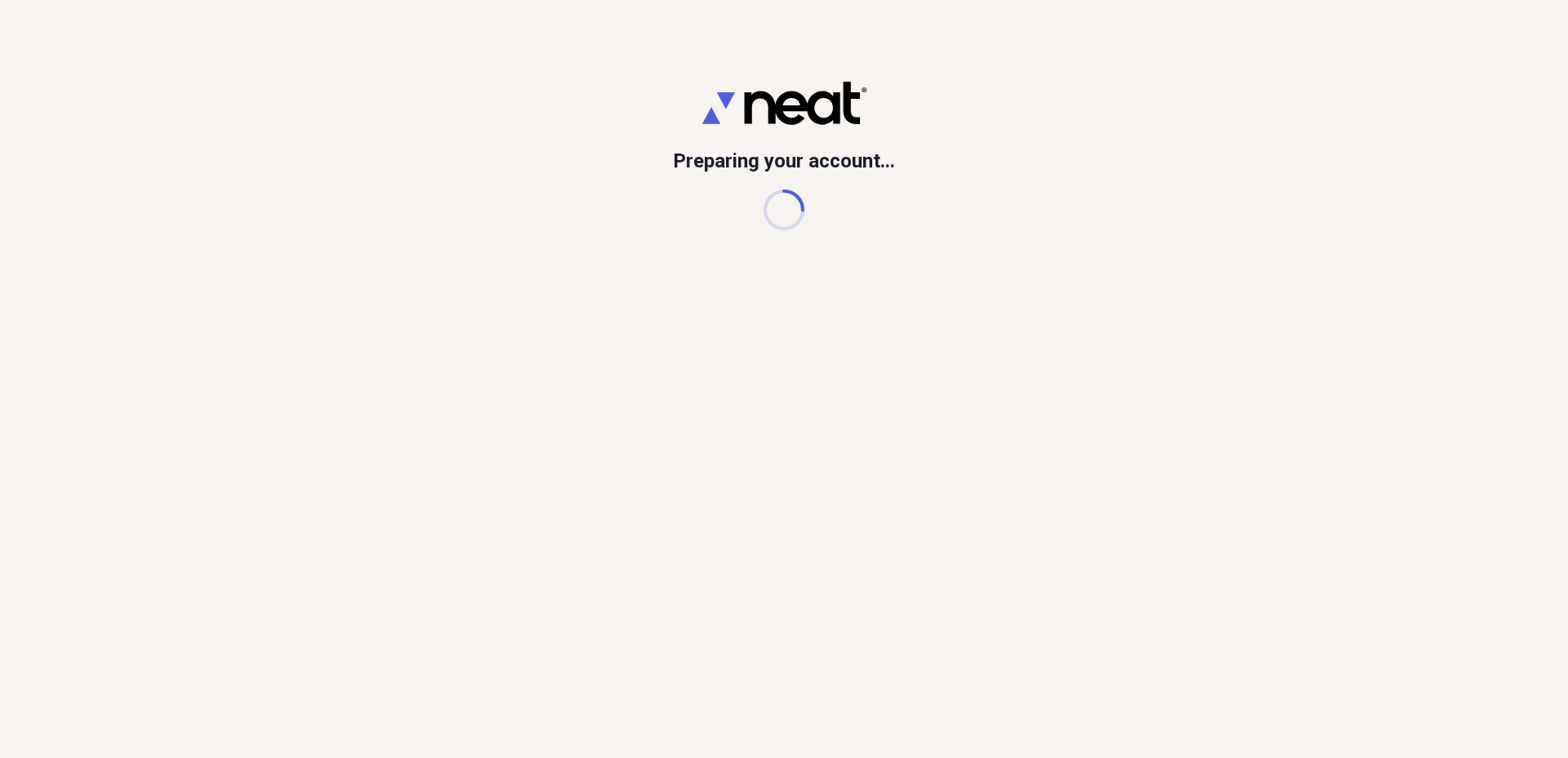 scroll, scrollTop: 0, scrollLeft: 0, axis: both 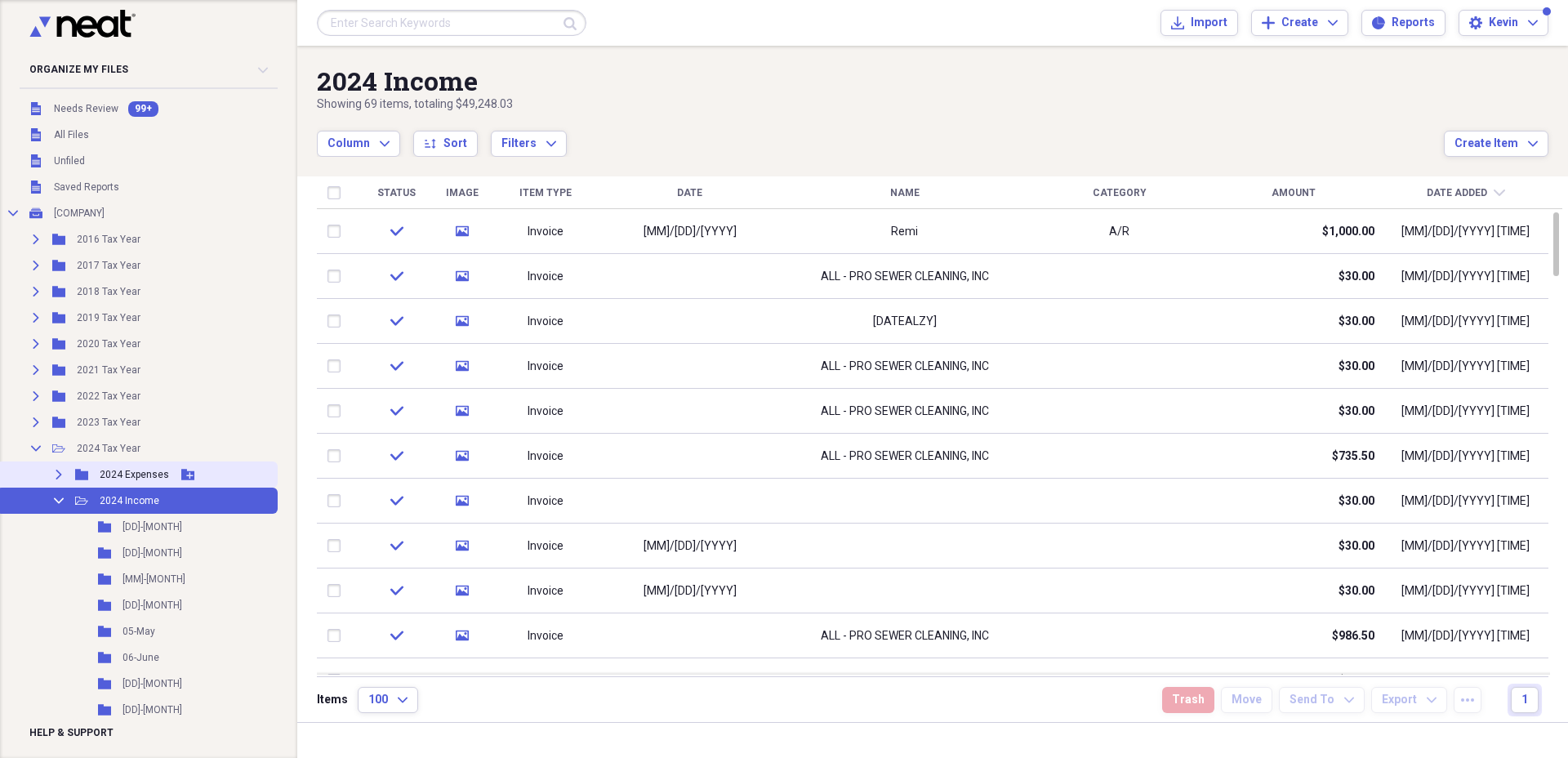 click 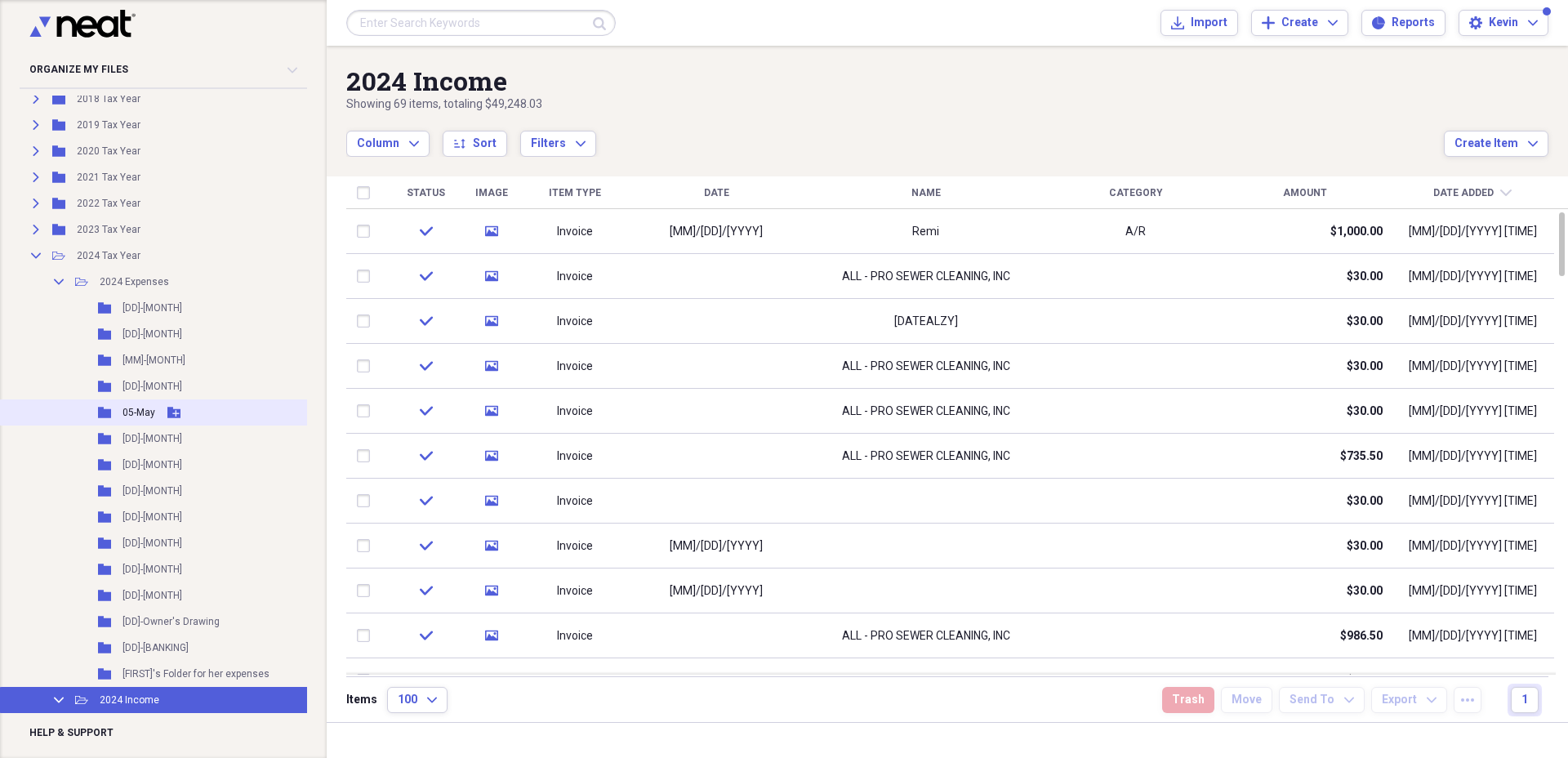 scroll, scrollTop: 204, scrollLeft: 0, axis: vertical 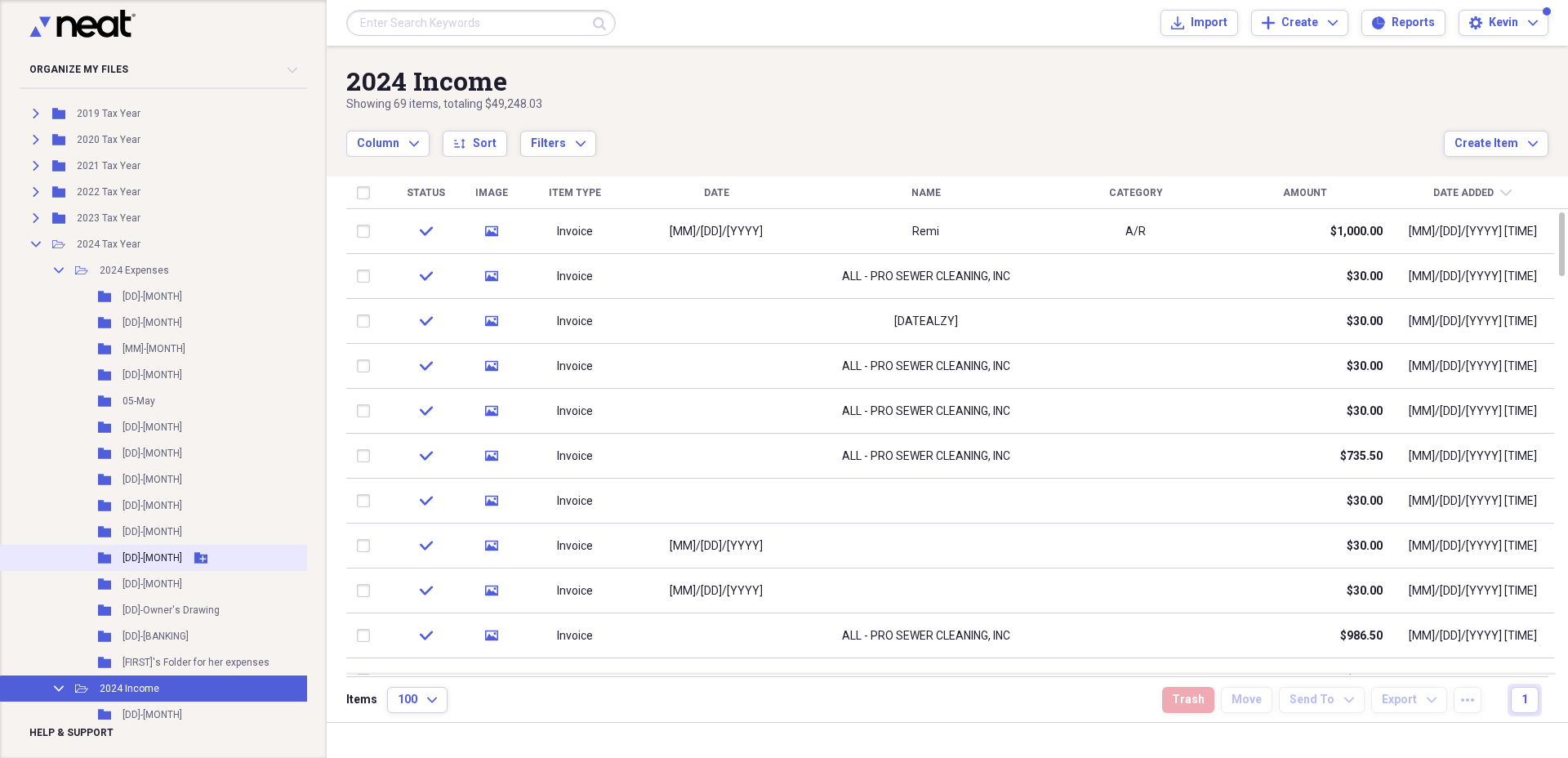 click on "Folder 11-Nov Add Folder" at bounding box center (159, 558) 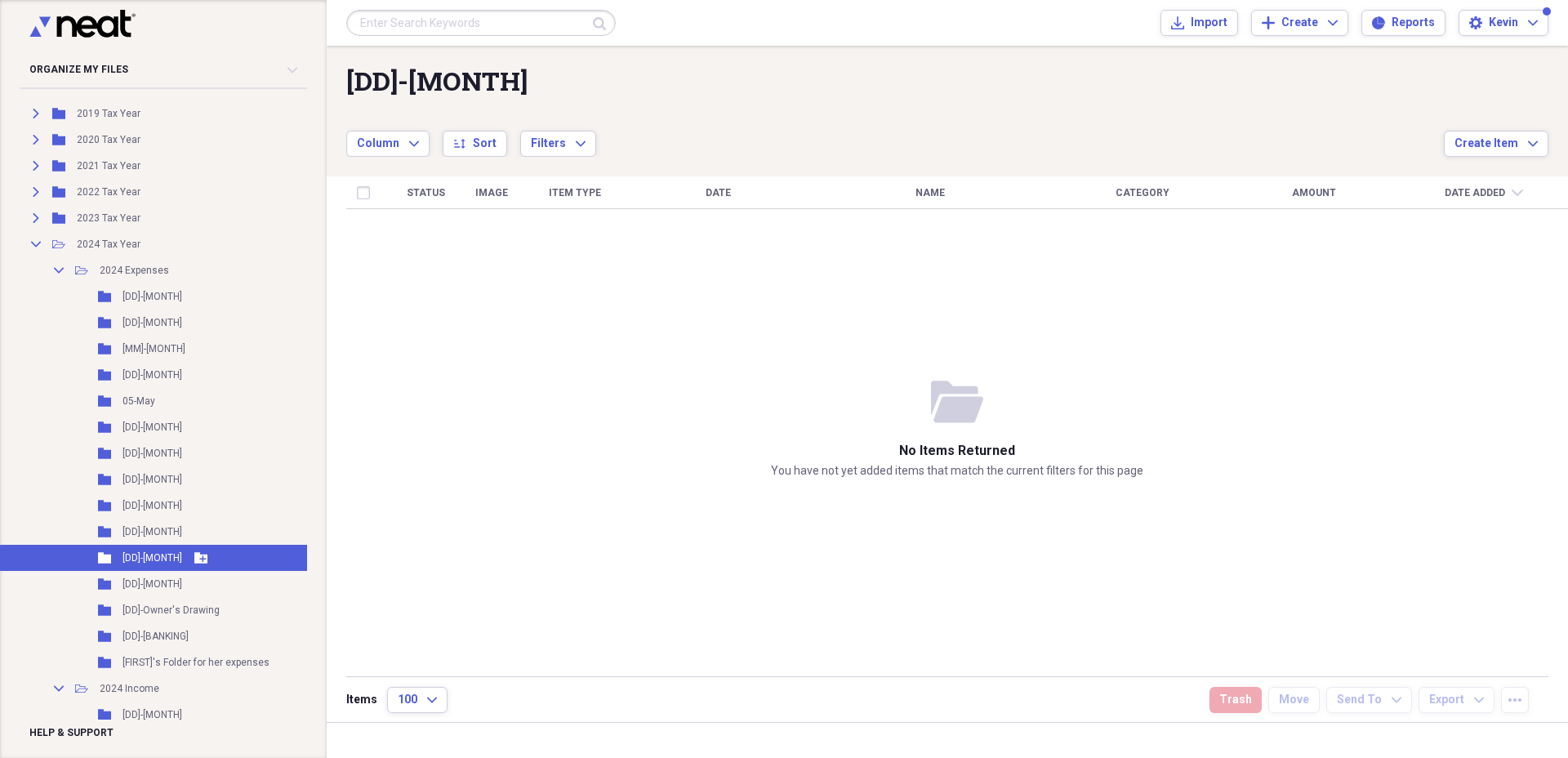 click on "Folder 11-Nov Add Folder" at bounding box center (159, 558) 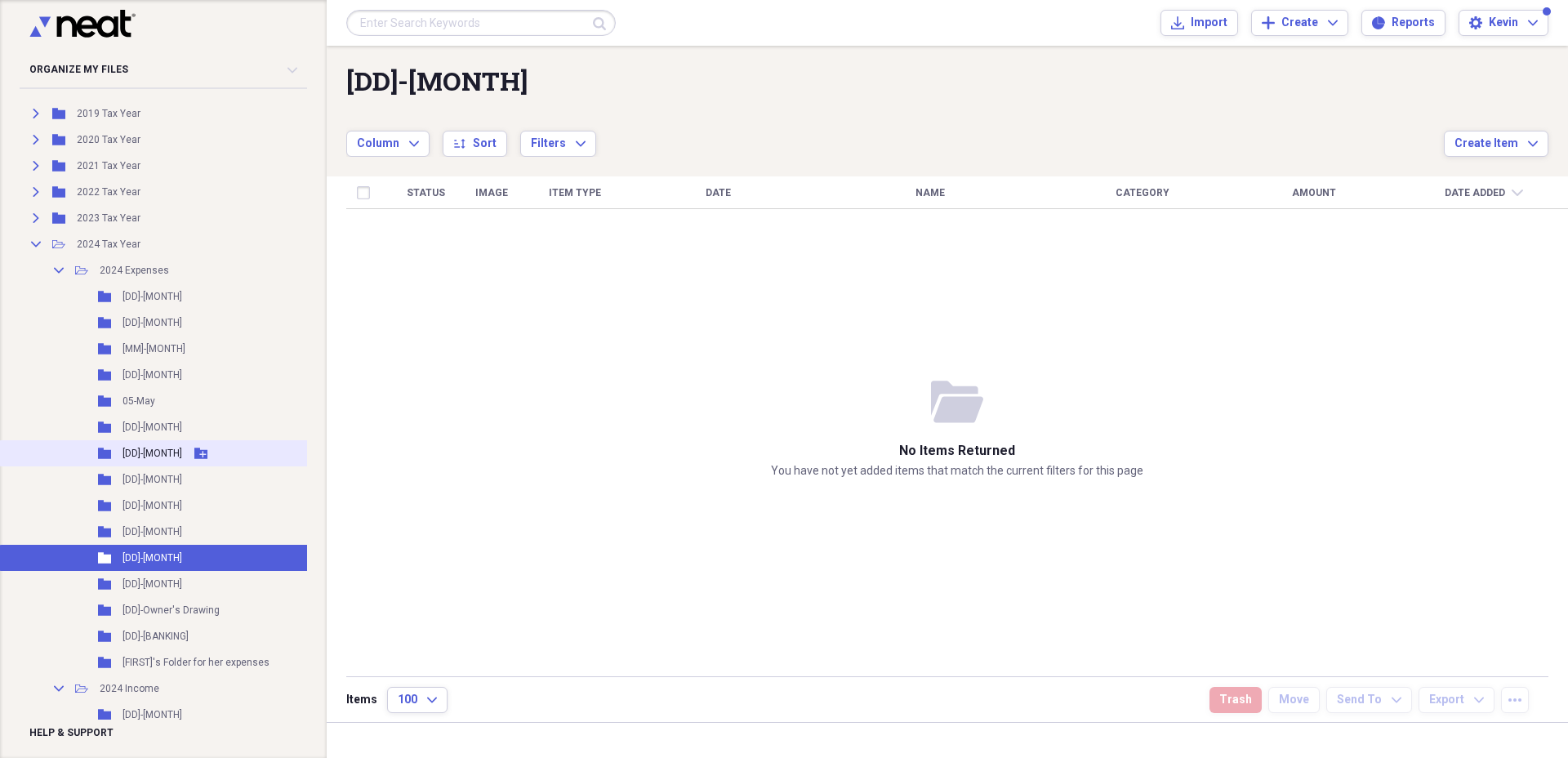 click on "07-Jul" at bounding box center (152, 453) 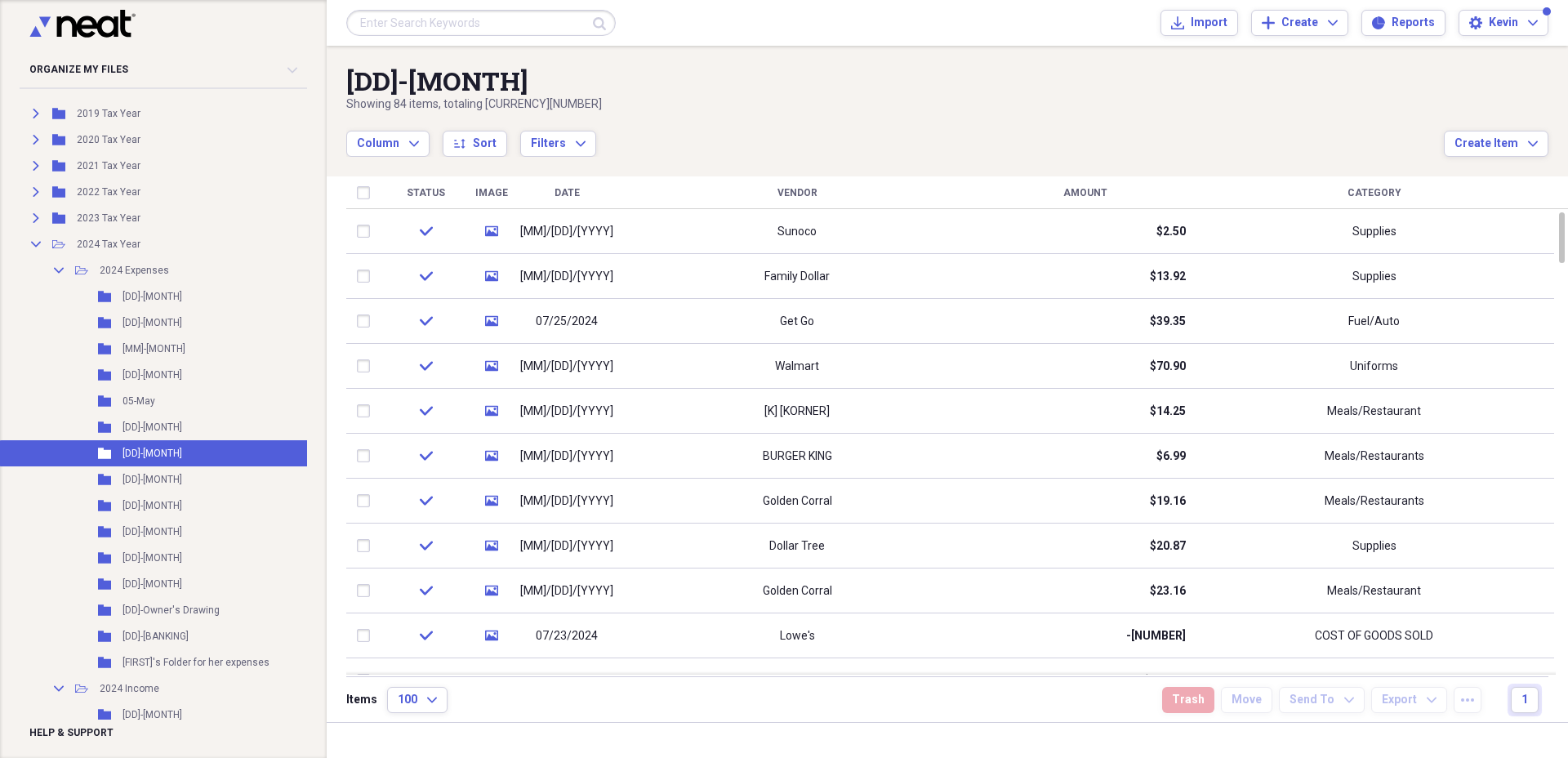 click on "Date" at bounding box center [567, 193] 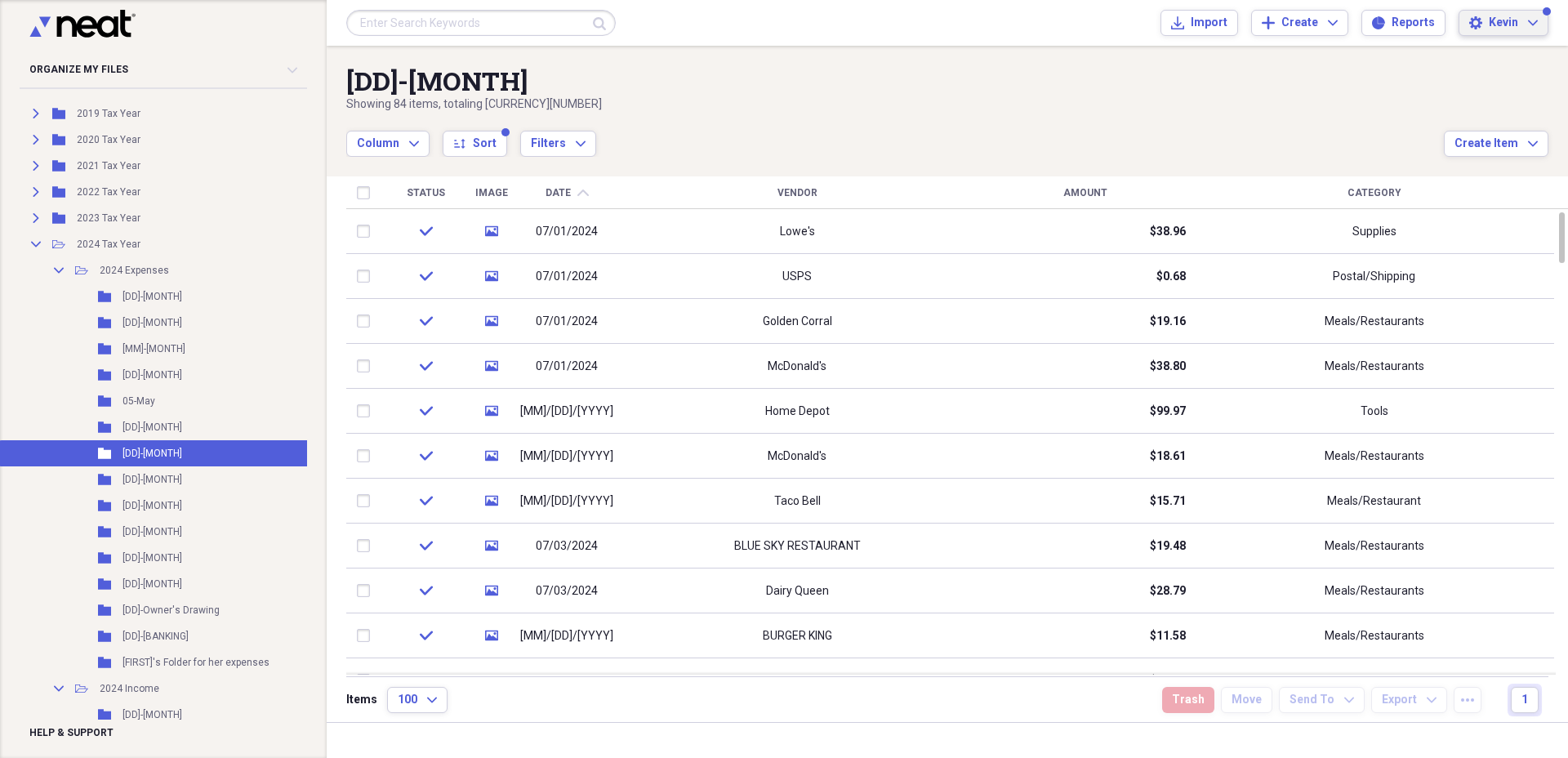 click on "Expand" 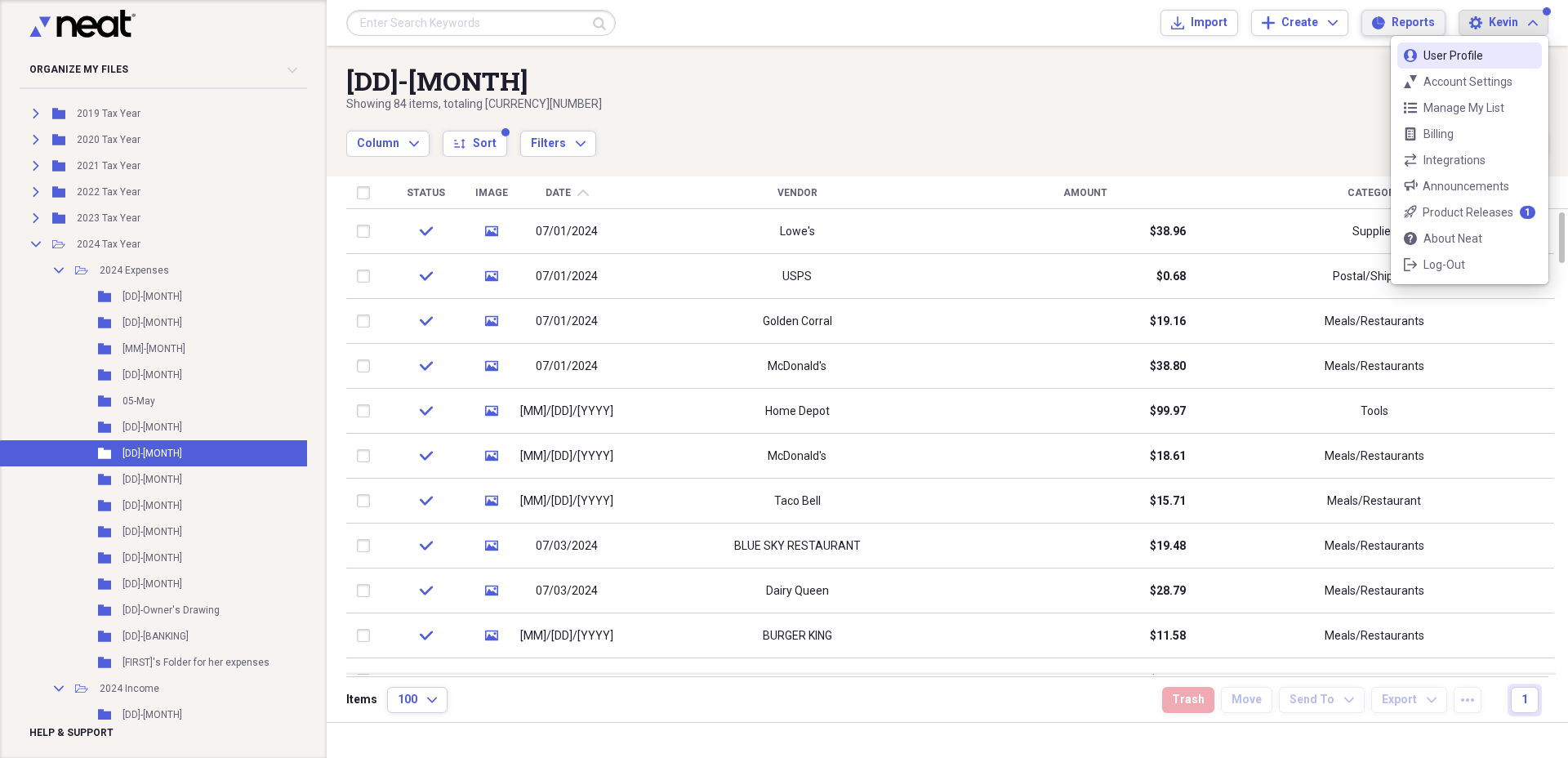 click on "Reports" at bounding box center [1413, 23] 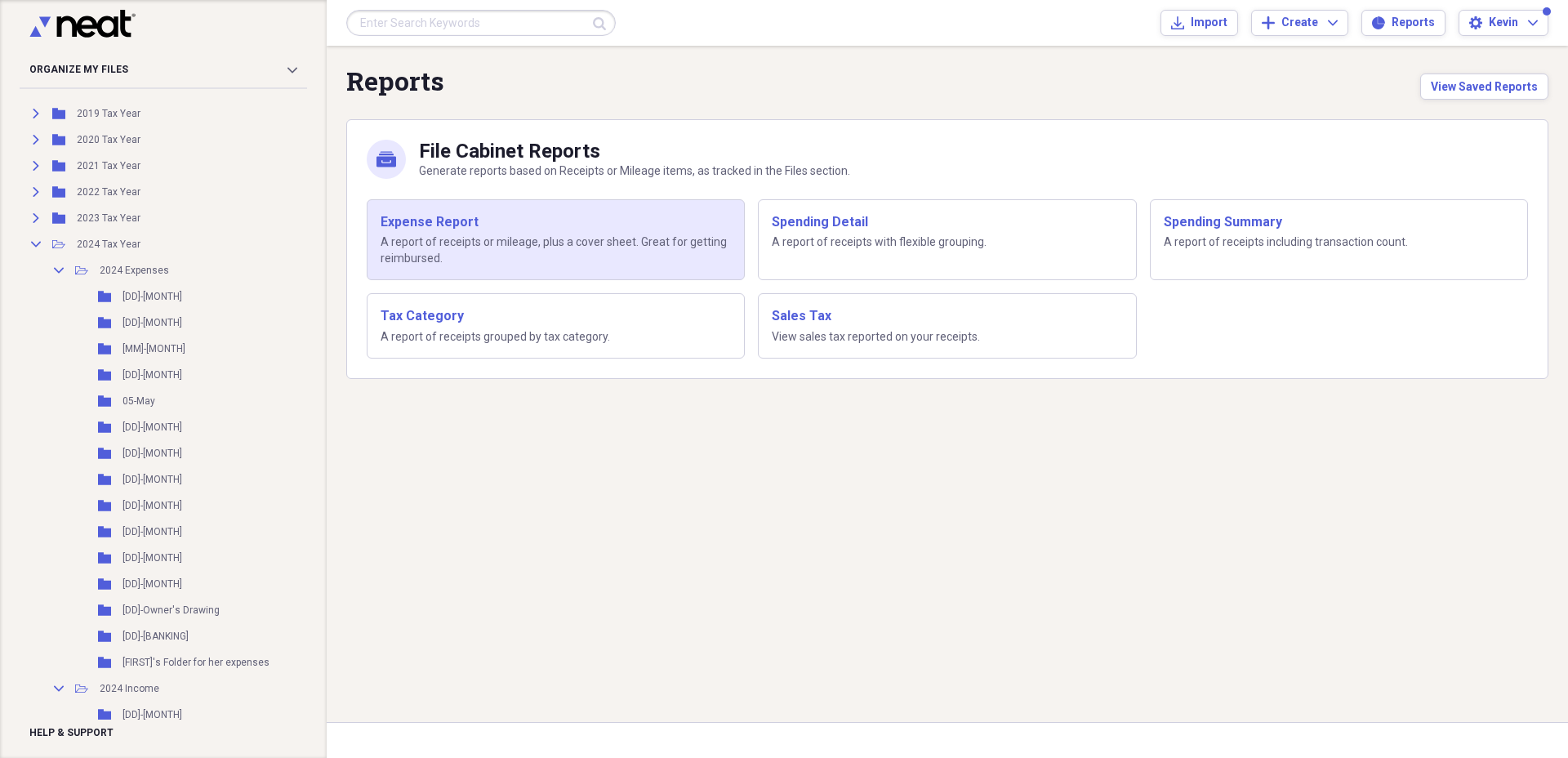 click on "A report of receipts or mileage, plus a cover sheet. Great for getting reimbursed." at bounding box center [555, 250] 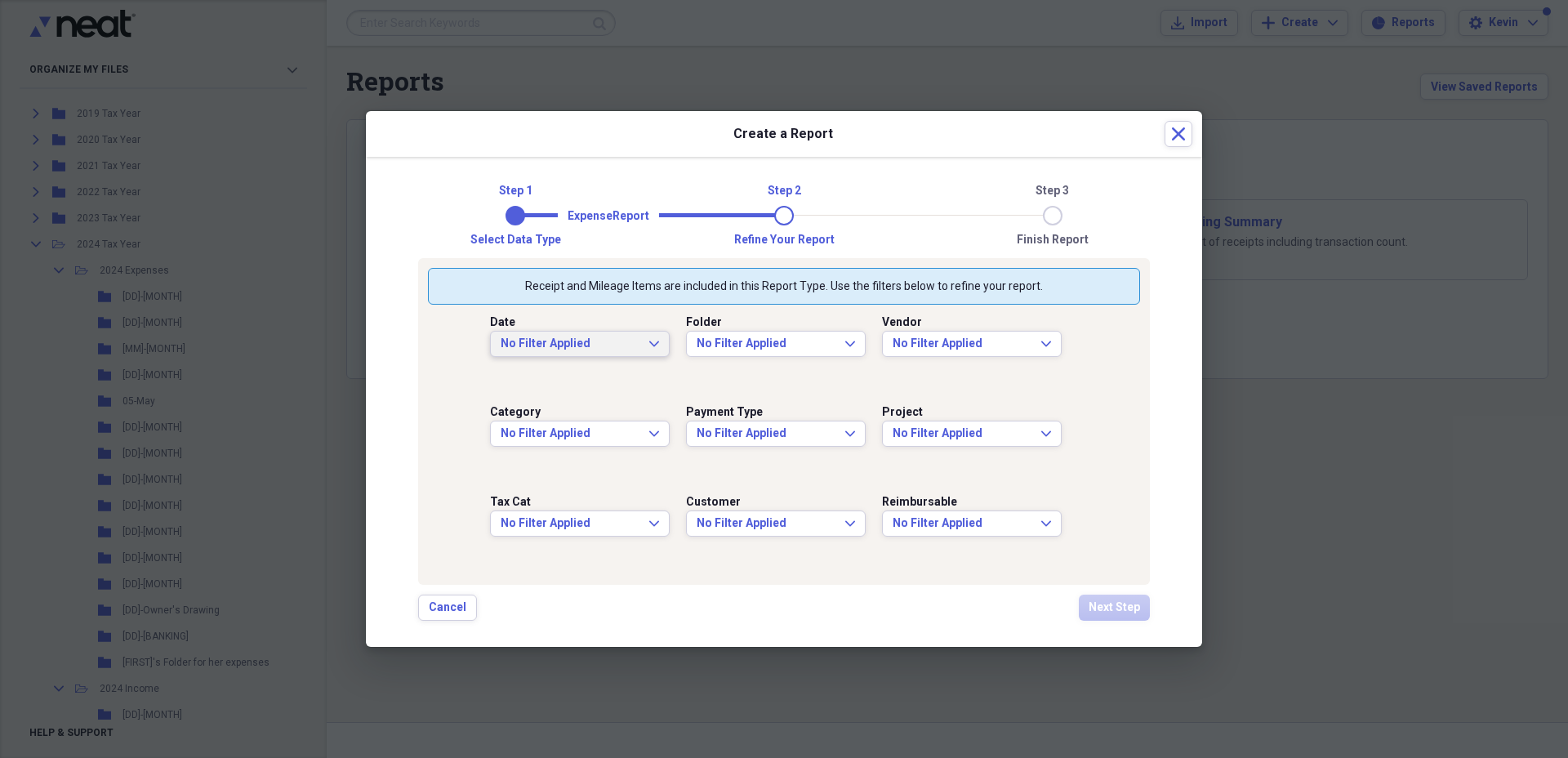 click on "Expand" 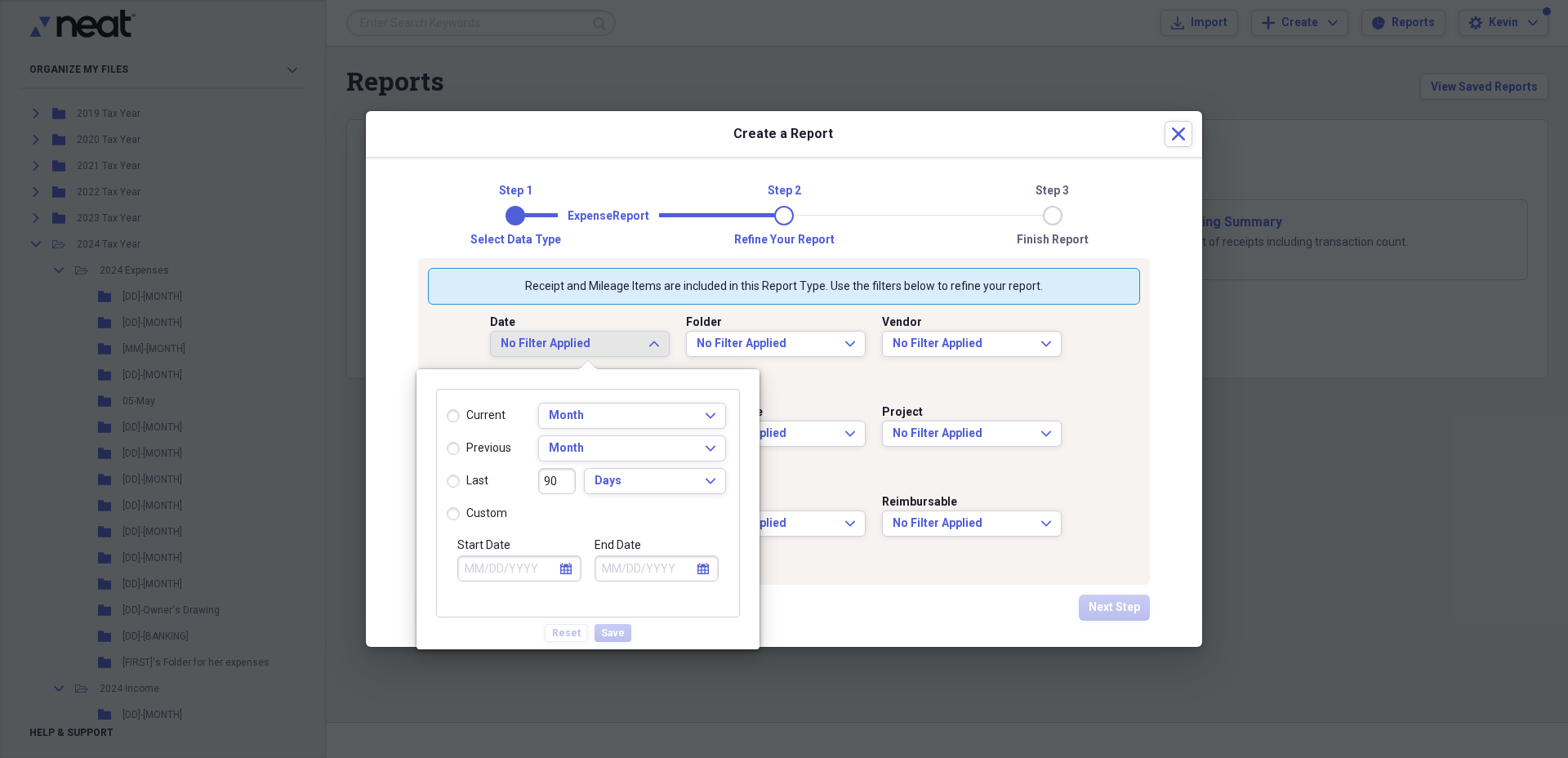 click on "last" at bounding box center (467, 481) 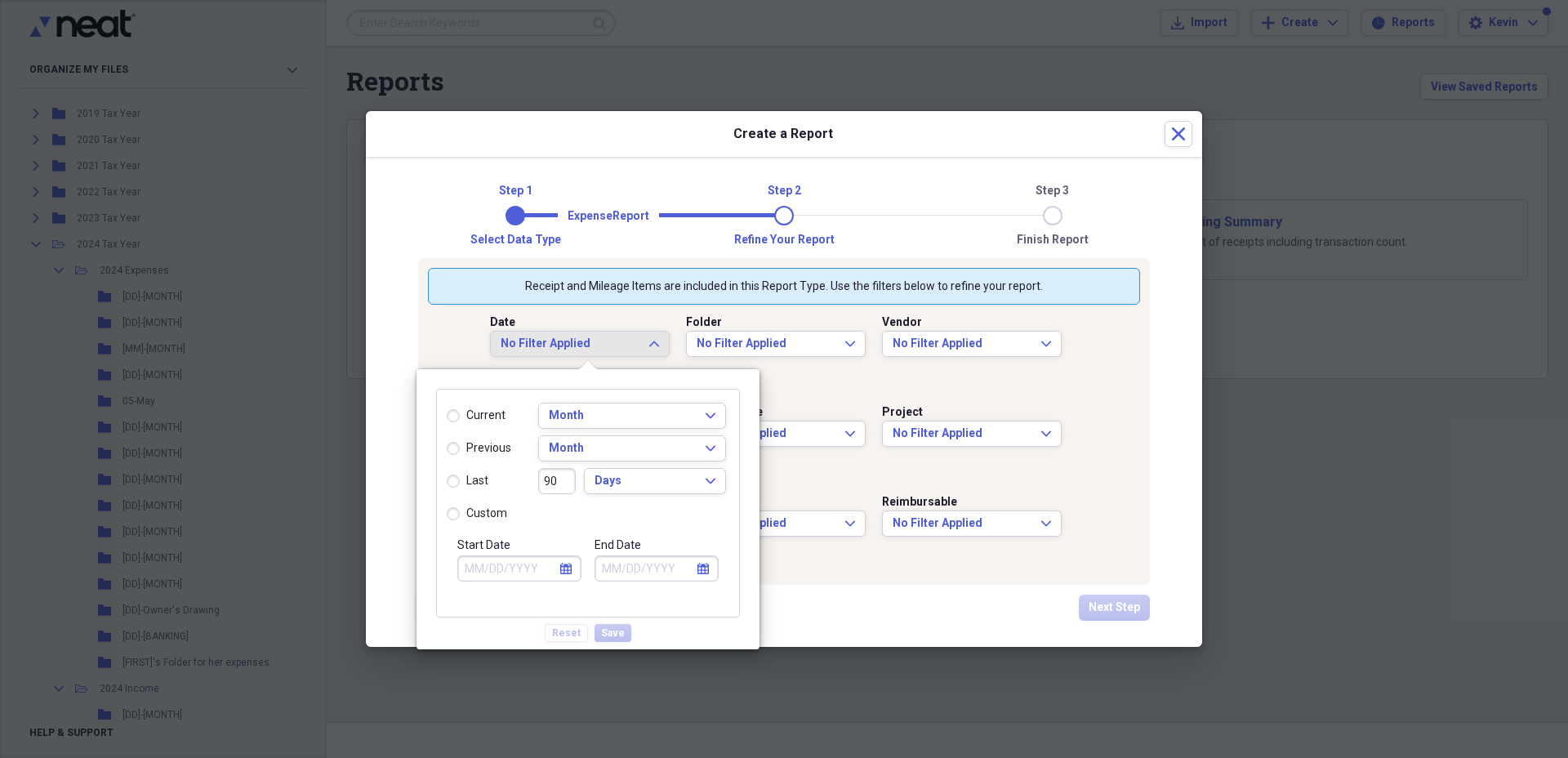 radio on "true" 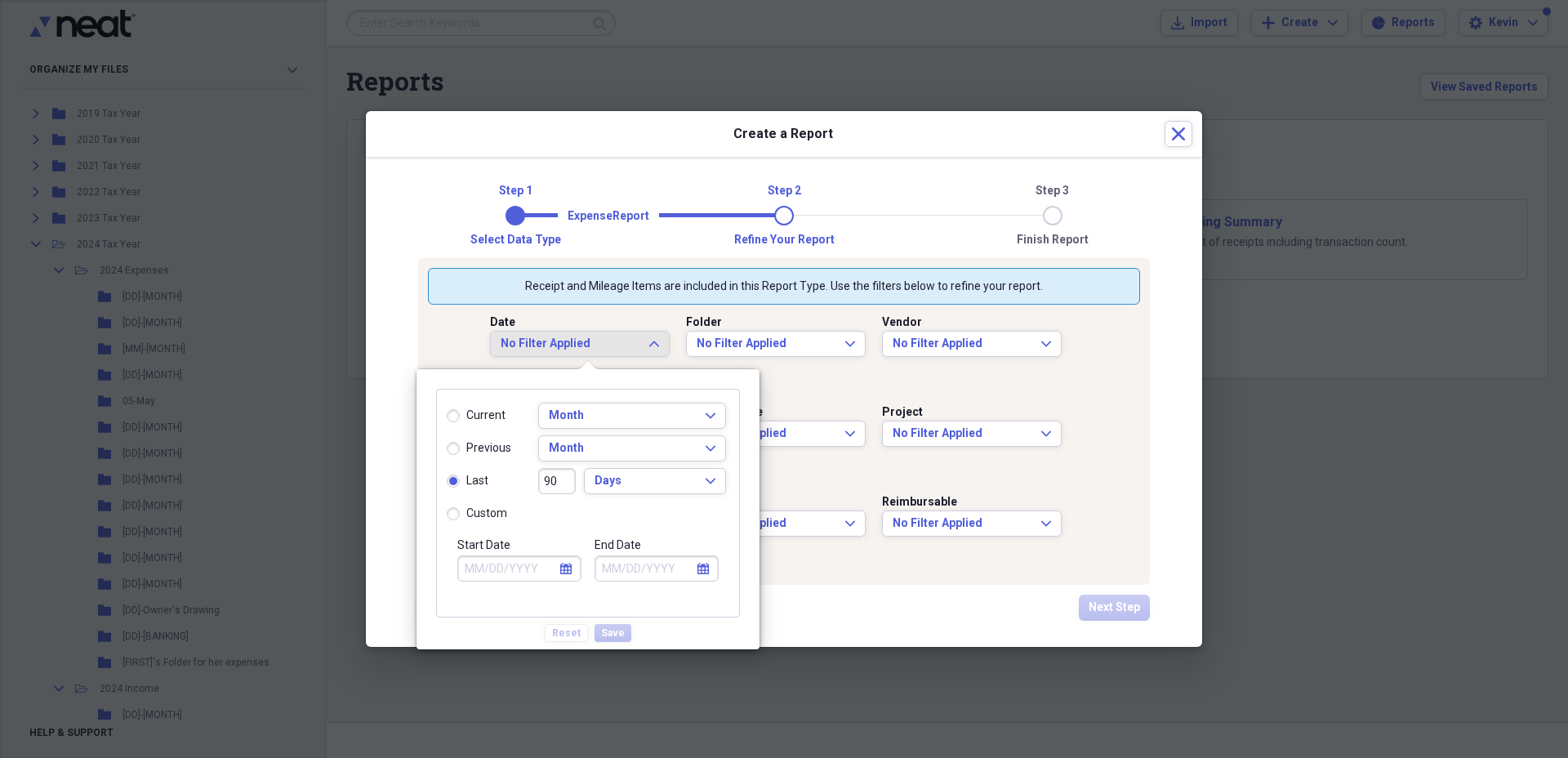 type on "05/05/2025" 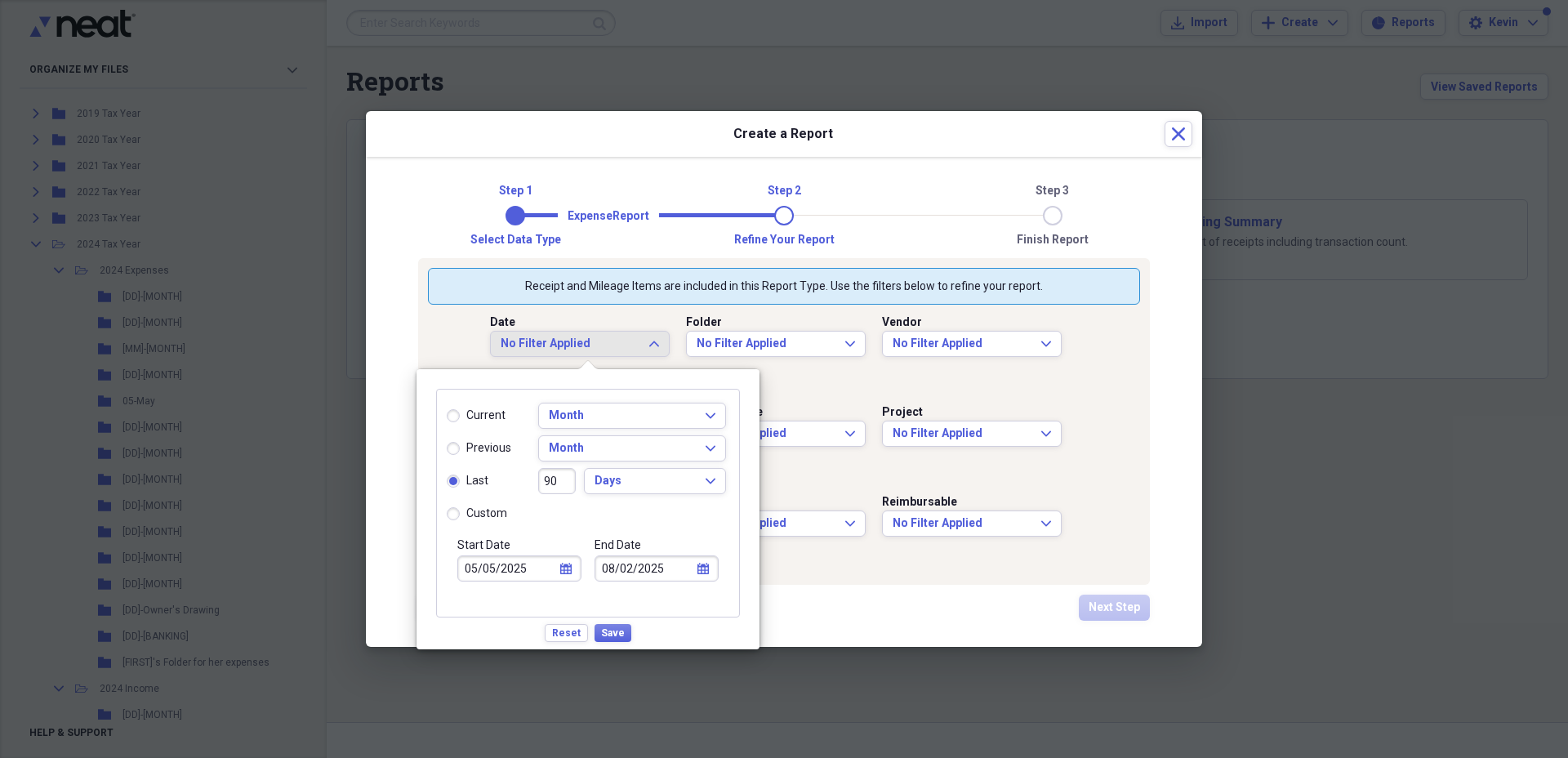 click on "90" at bounding box center (557, 481) 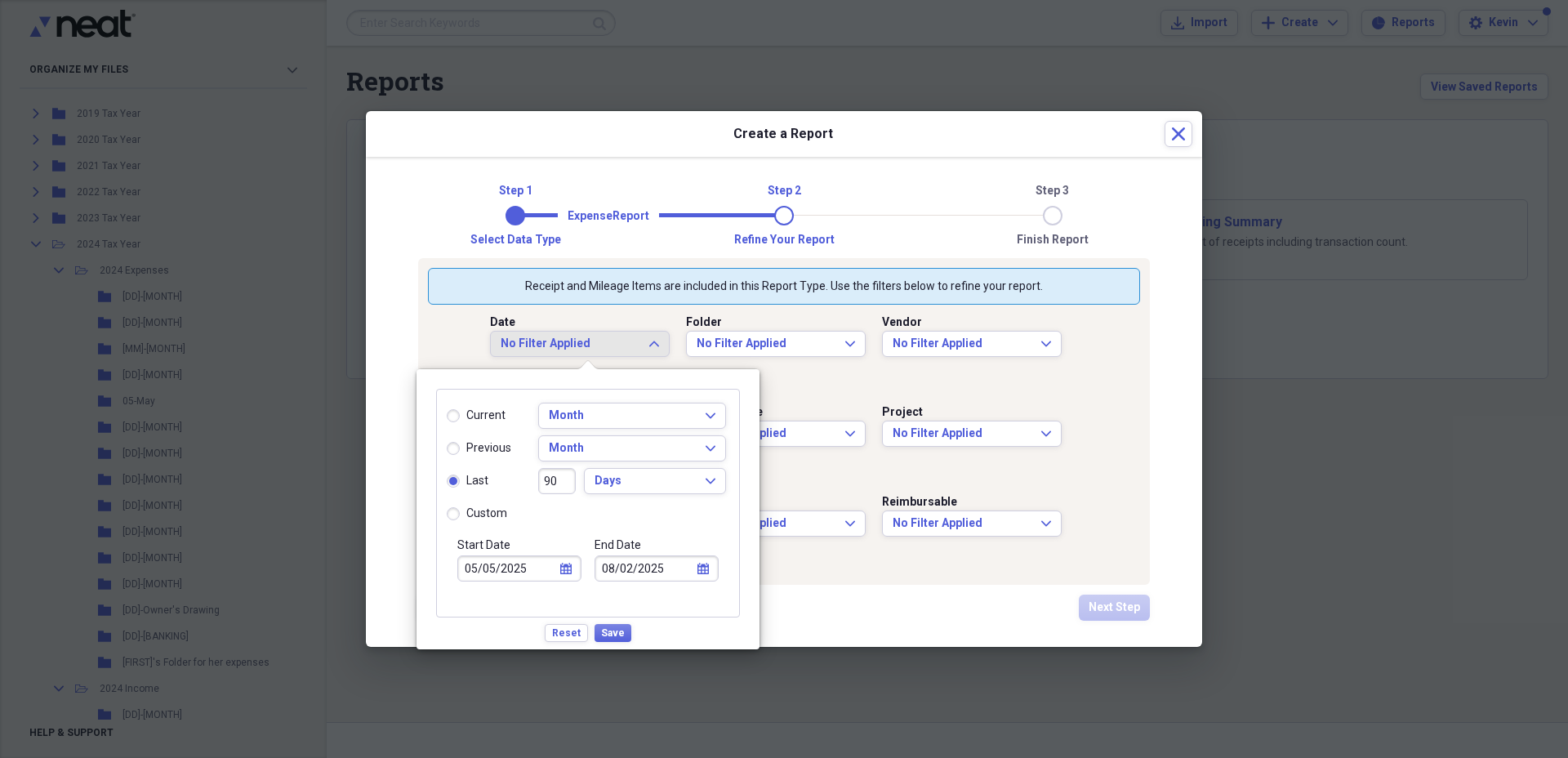type on "9" 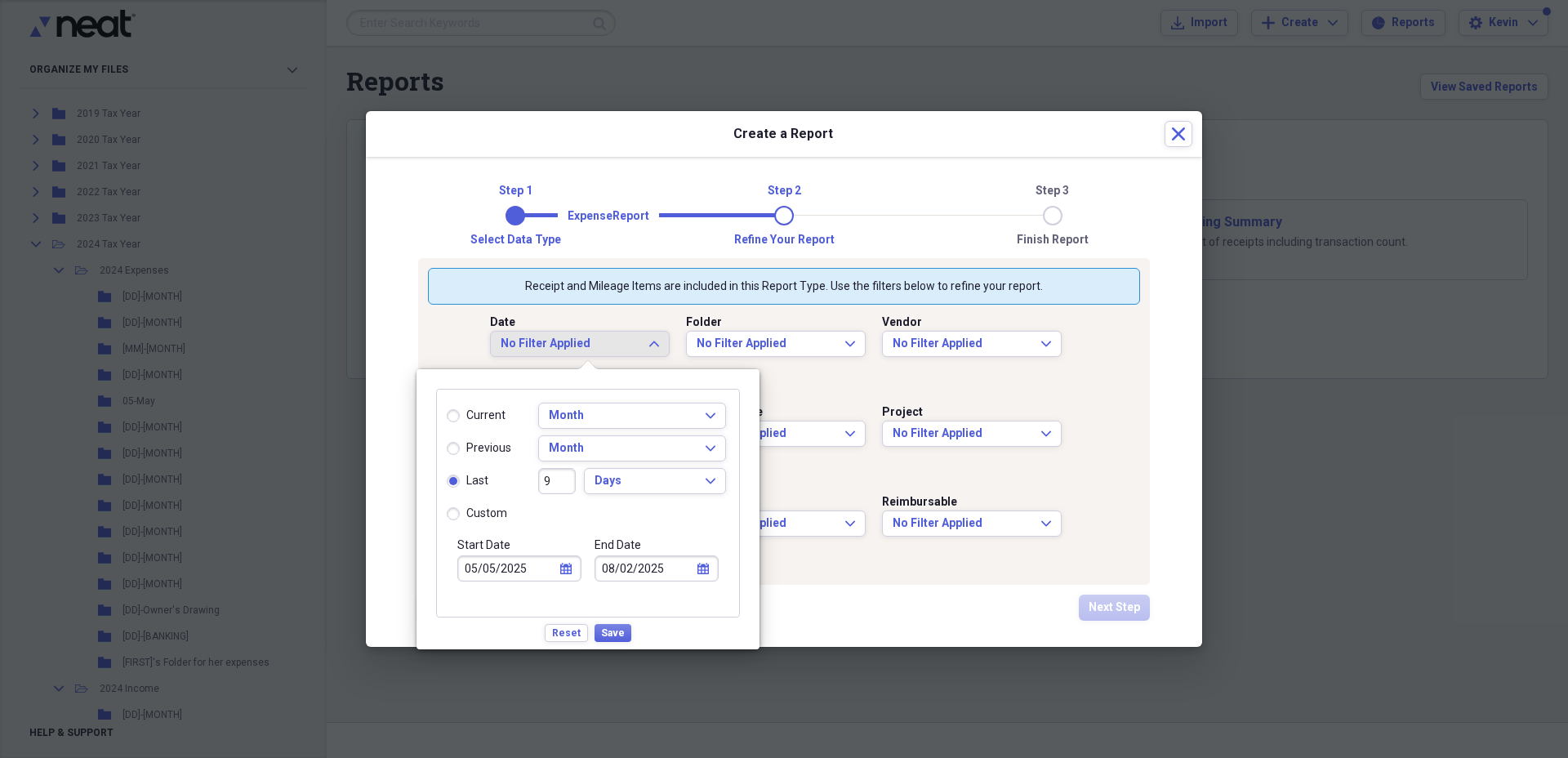 type on "07/25/2025" 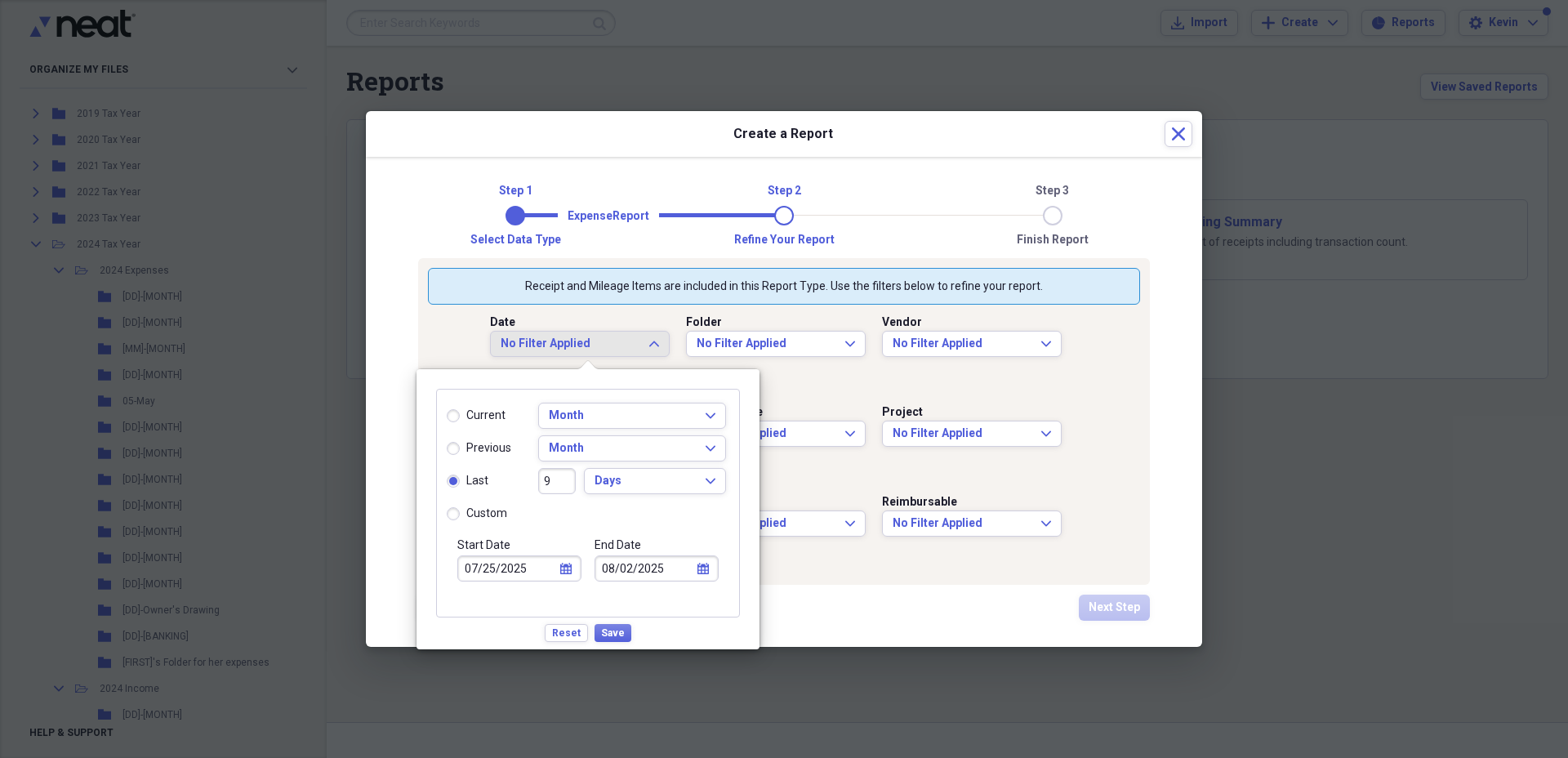 type 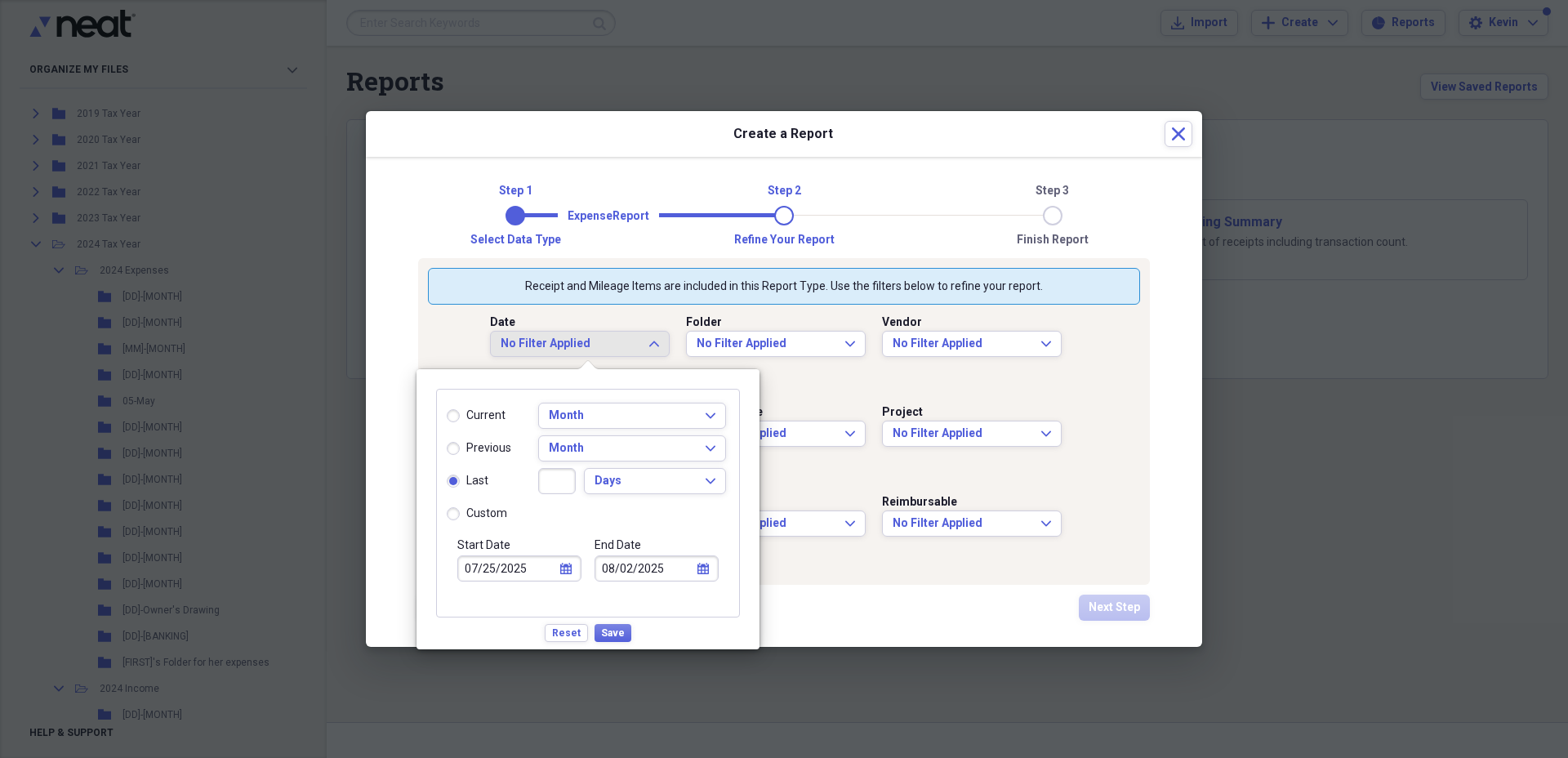 type 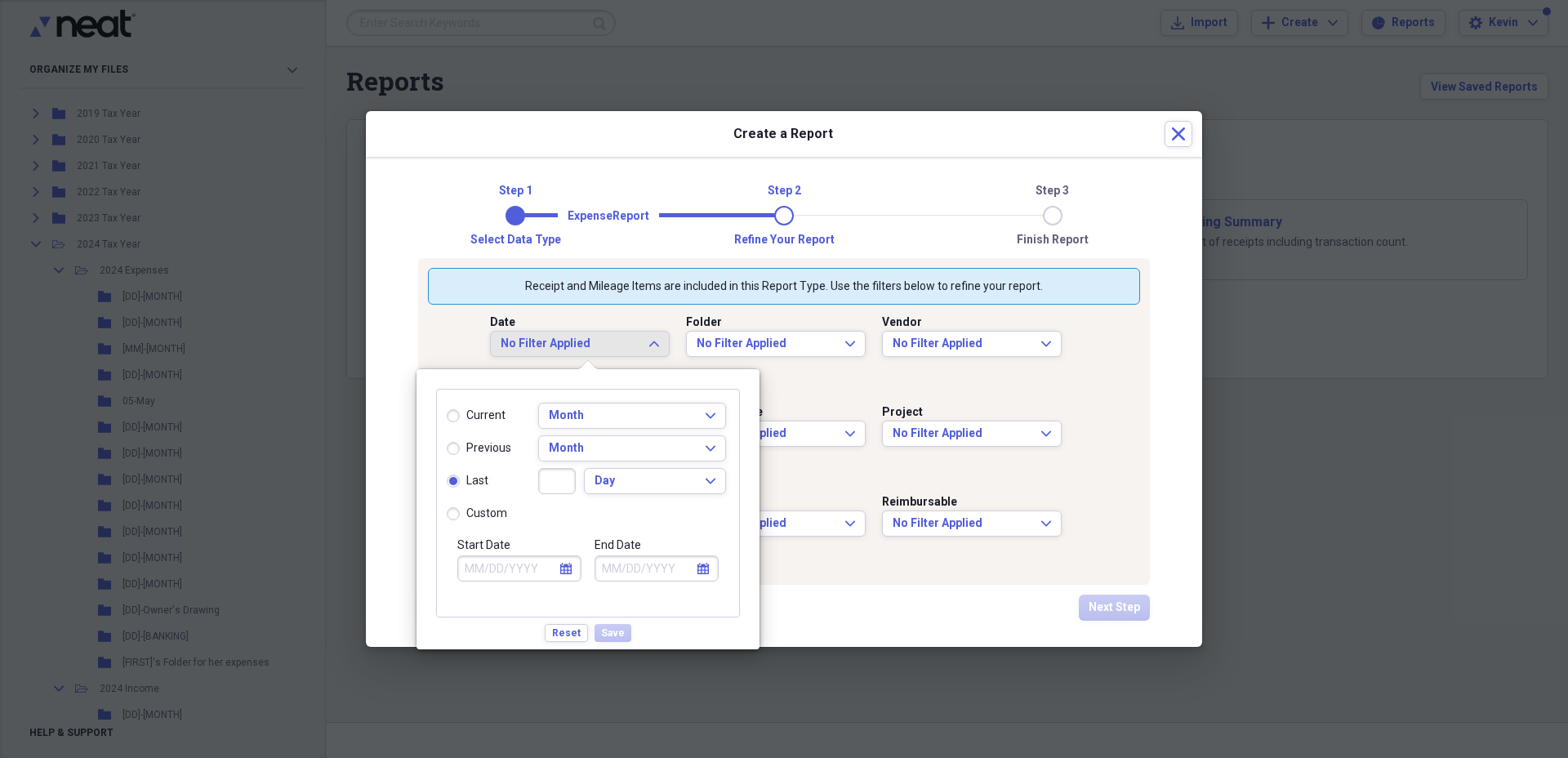 type on "1" 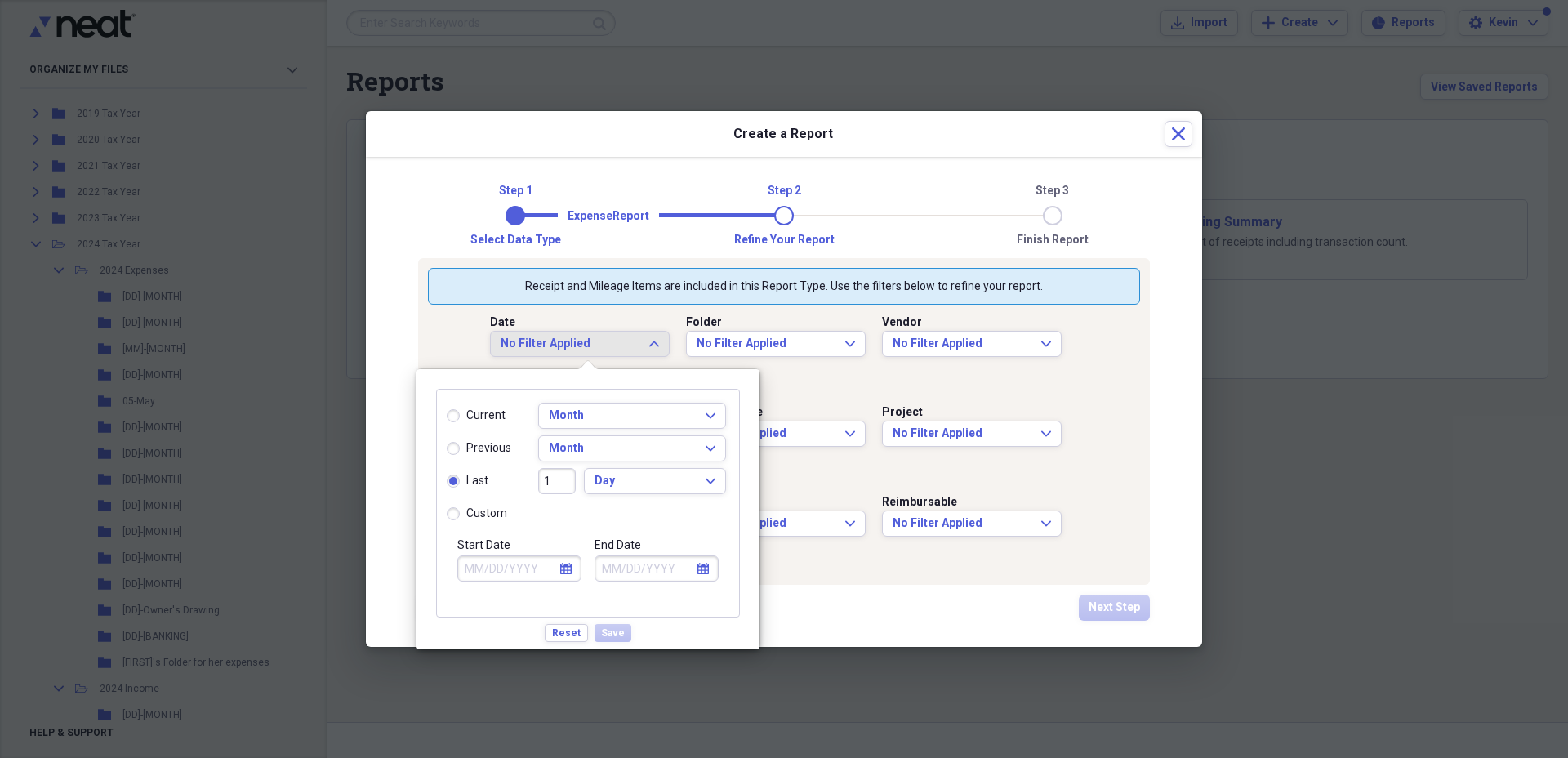 type on "08/02/2025" 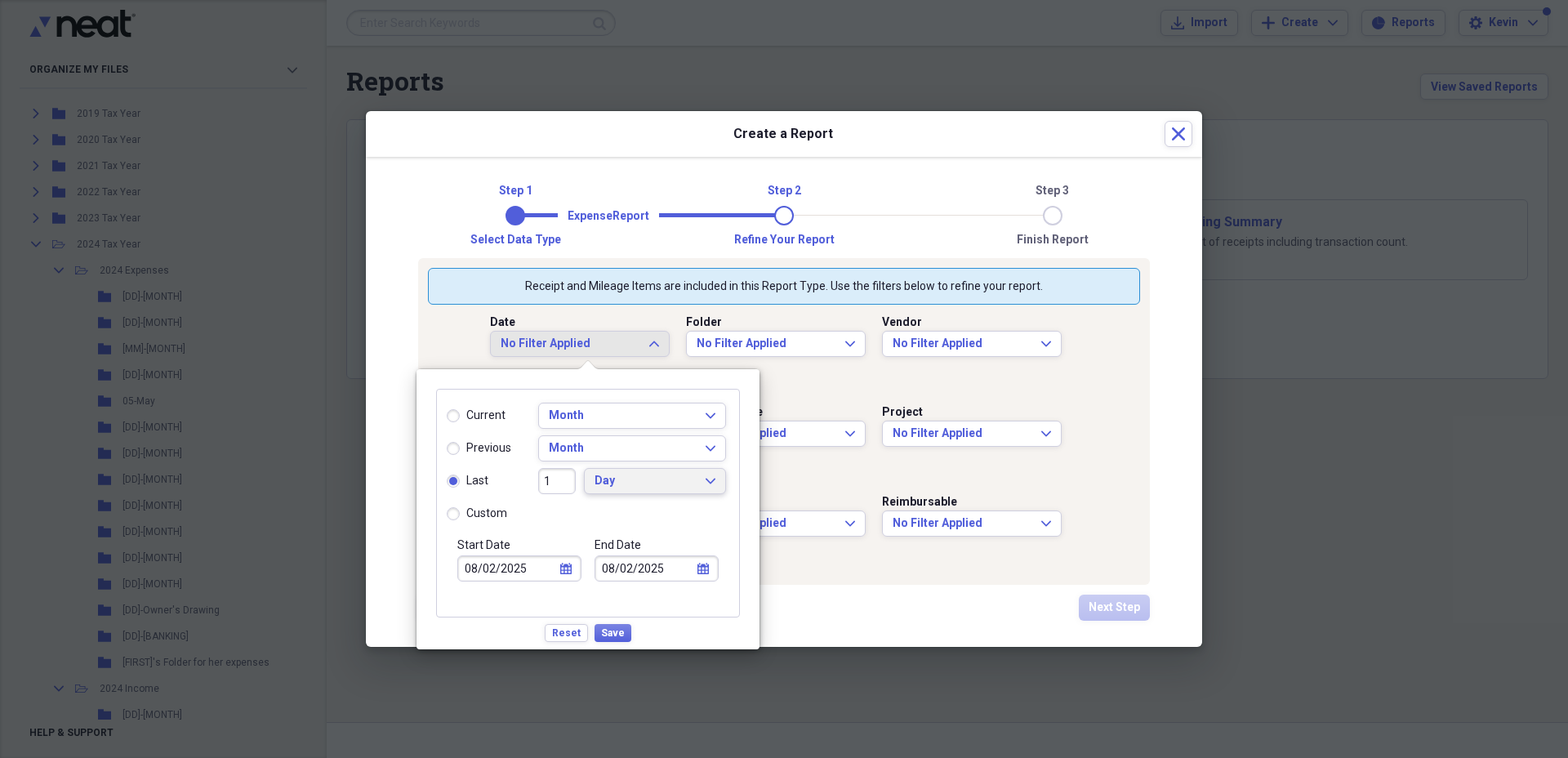 type on "1" 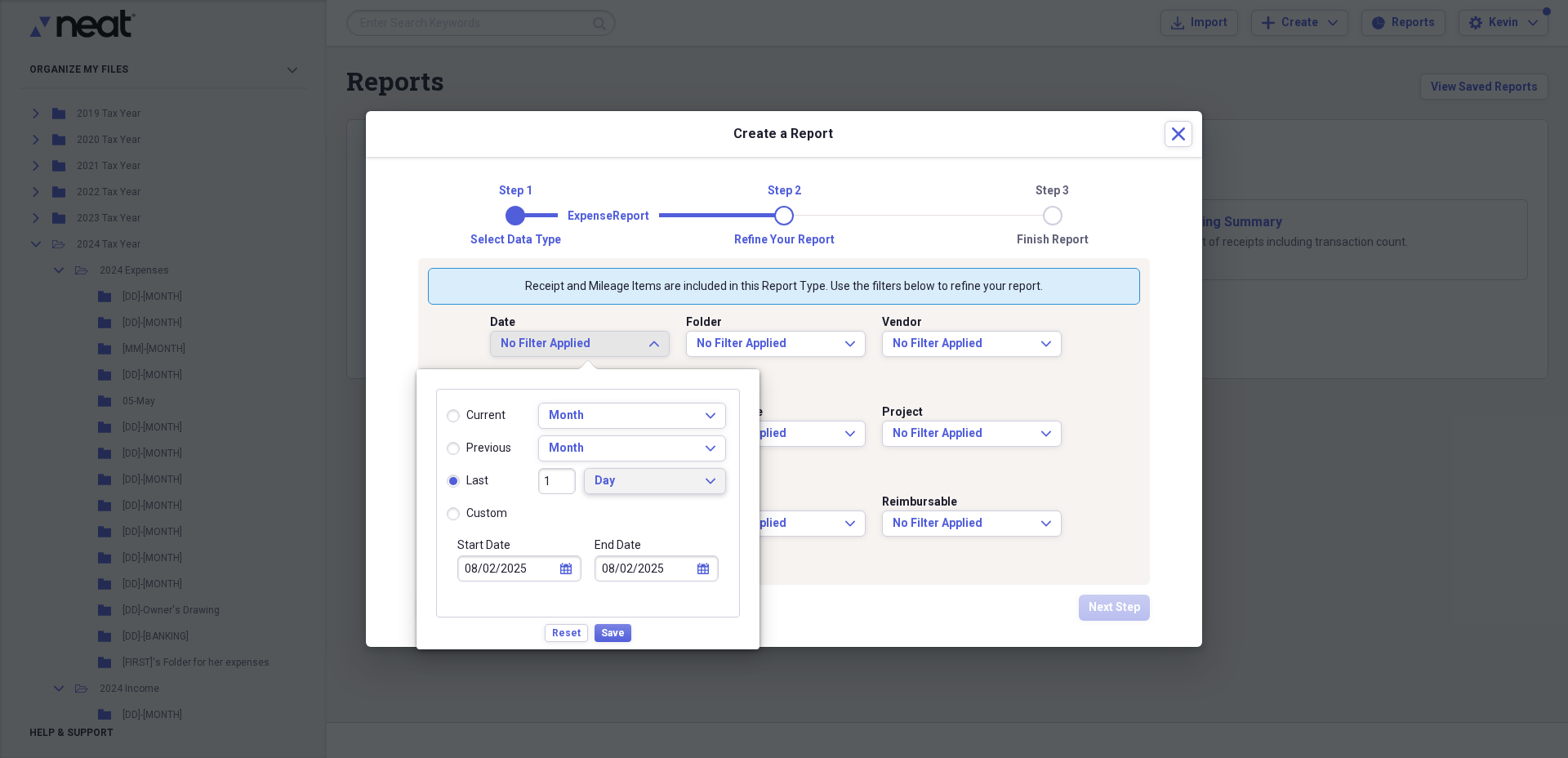 click on "Expand" 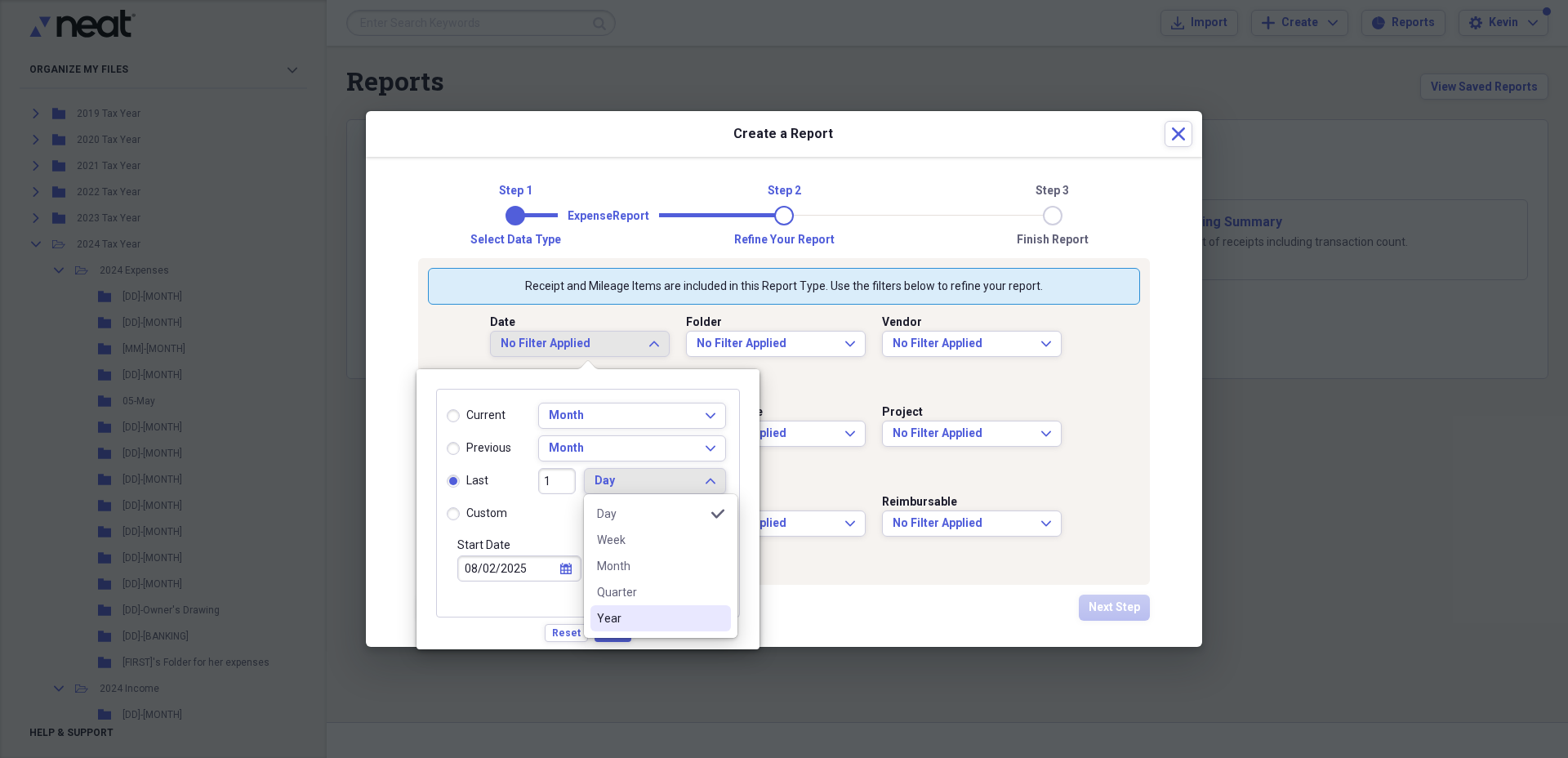click on "Year" at bounding box center [651, 618] 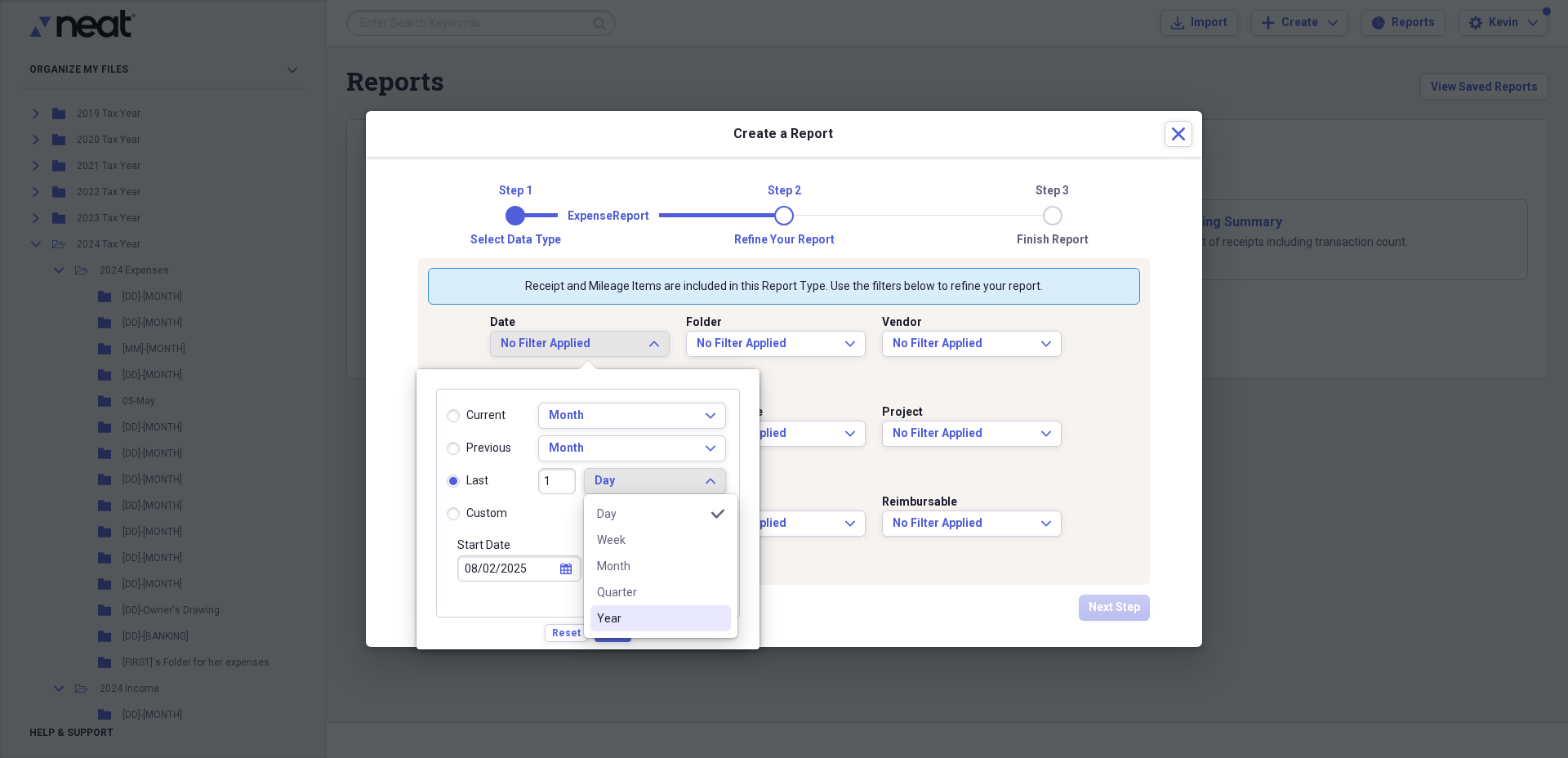 type on "01/01/2025" 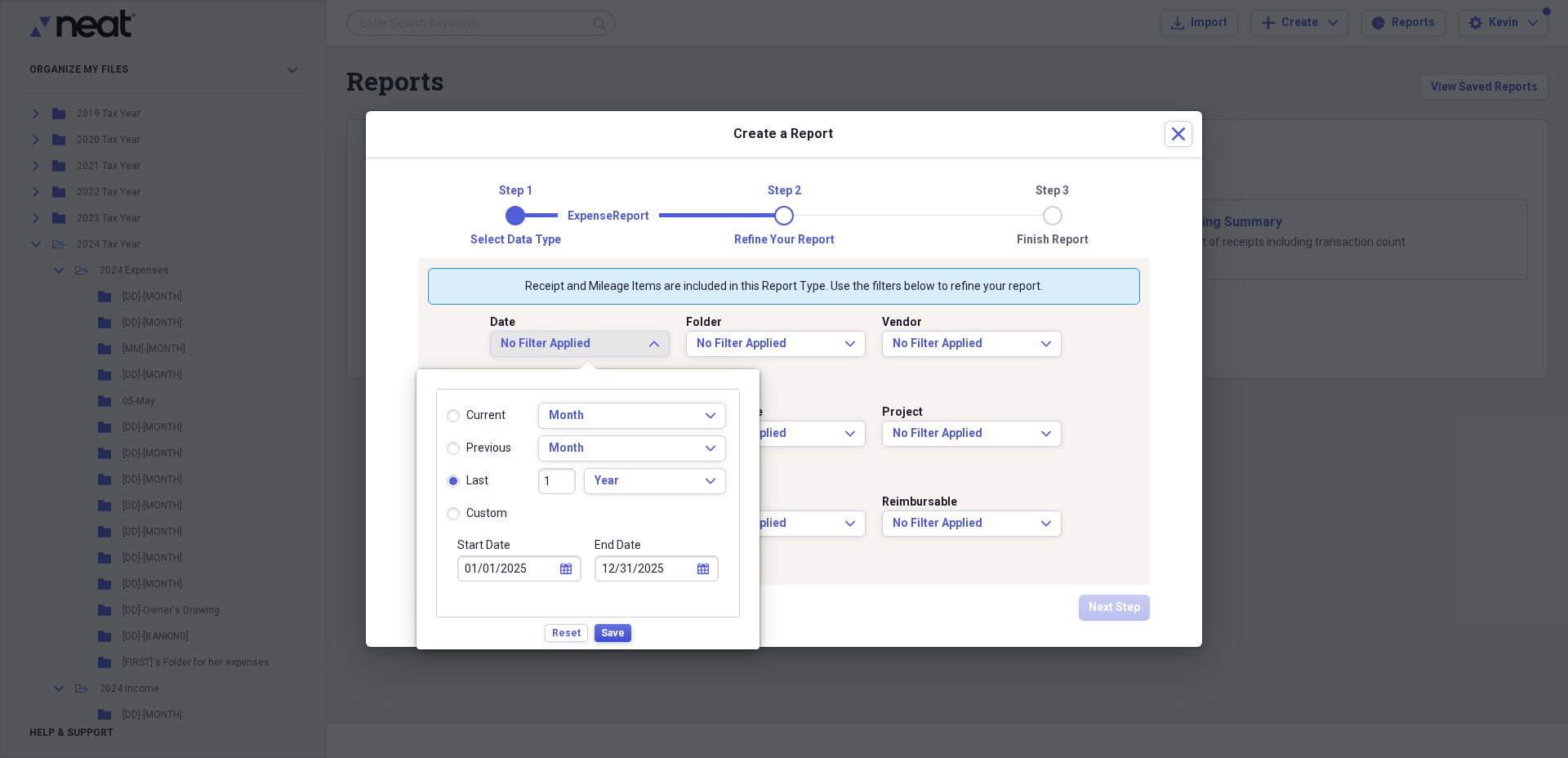 click on "Save" at bounding box center [612, 633] 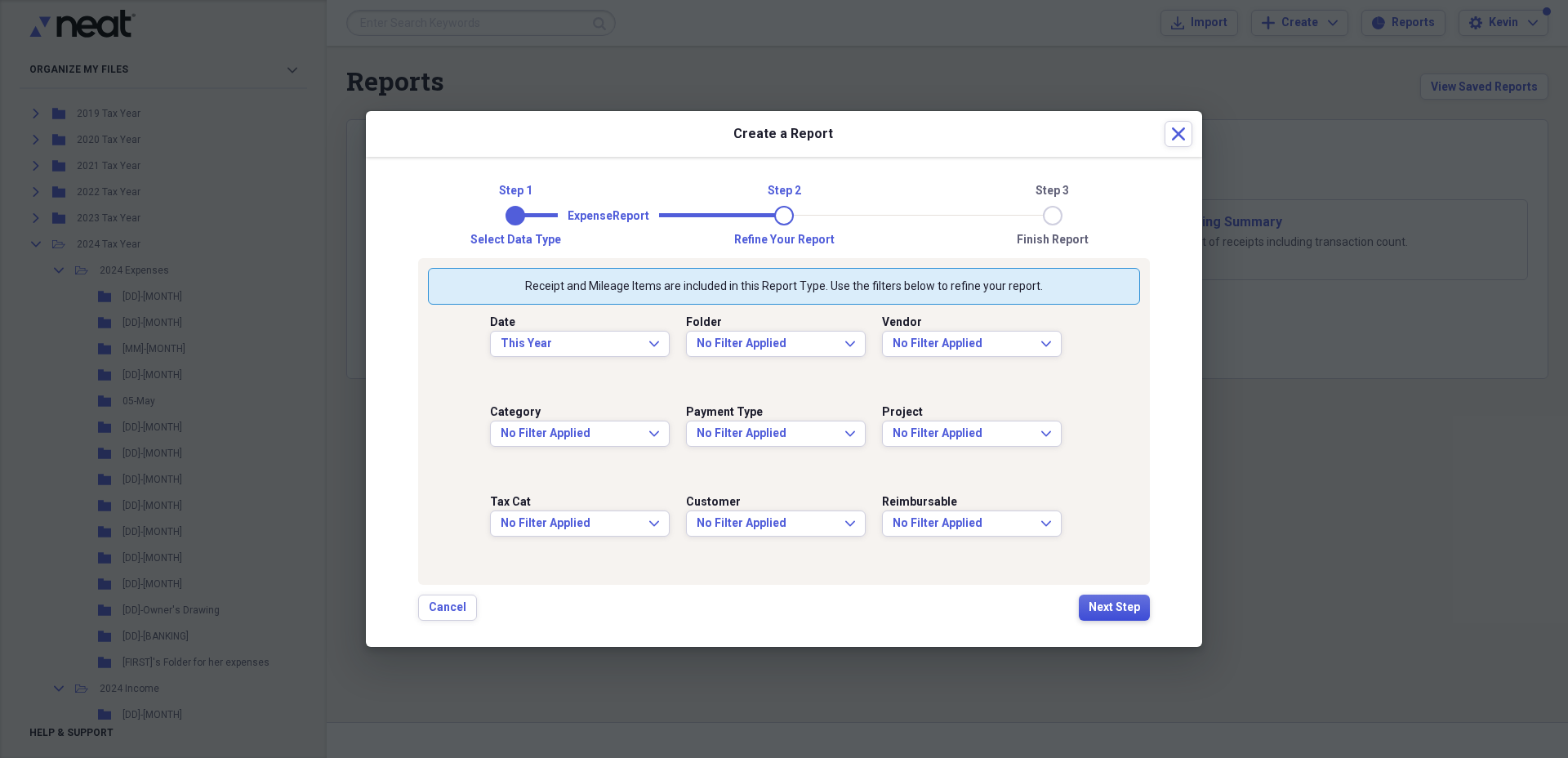 click on "Next Step" at bounding box center (1114, 608) 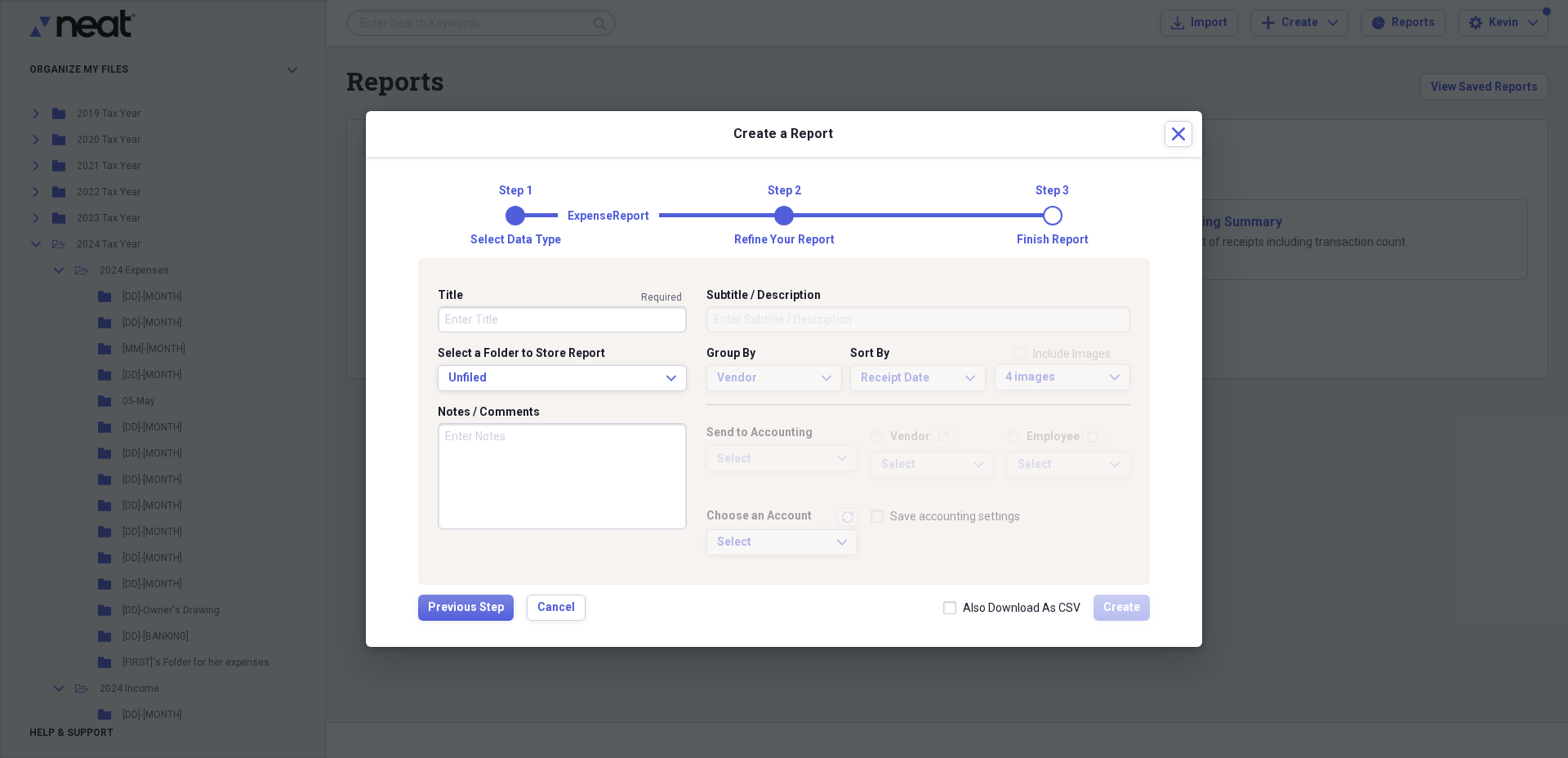 click on "Title" at bounding box center (562, 319) 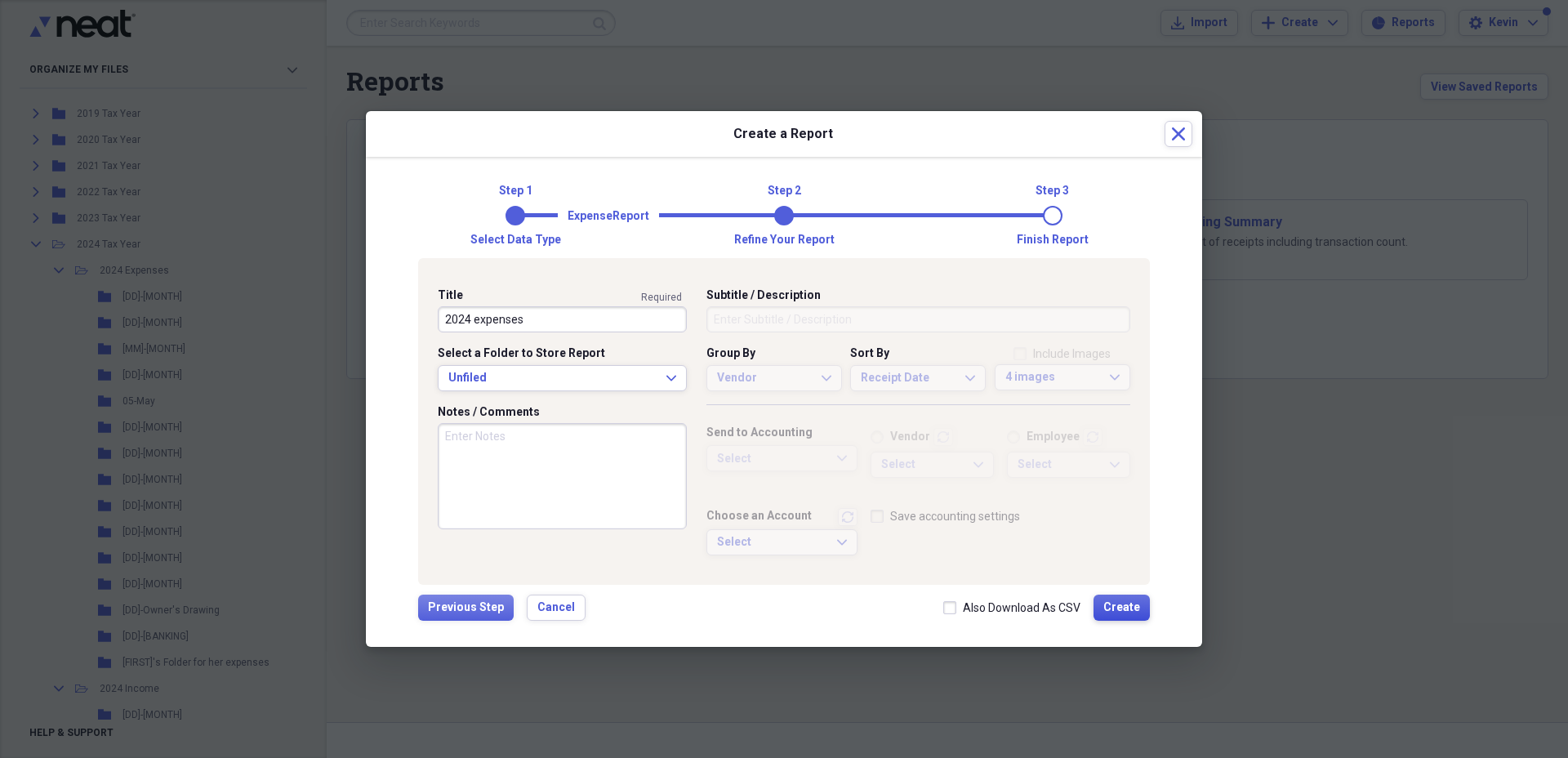 type on "2024 expenses" 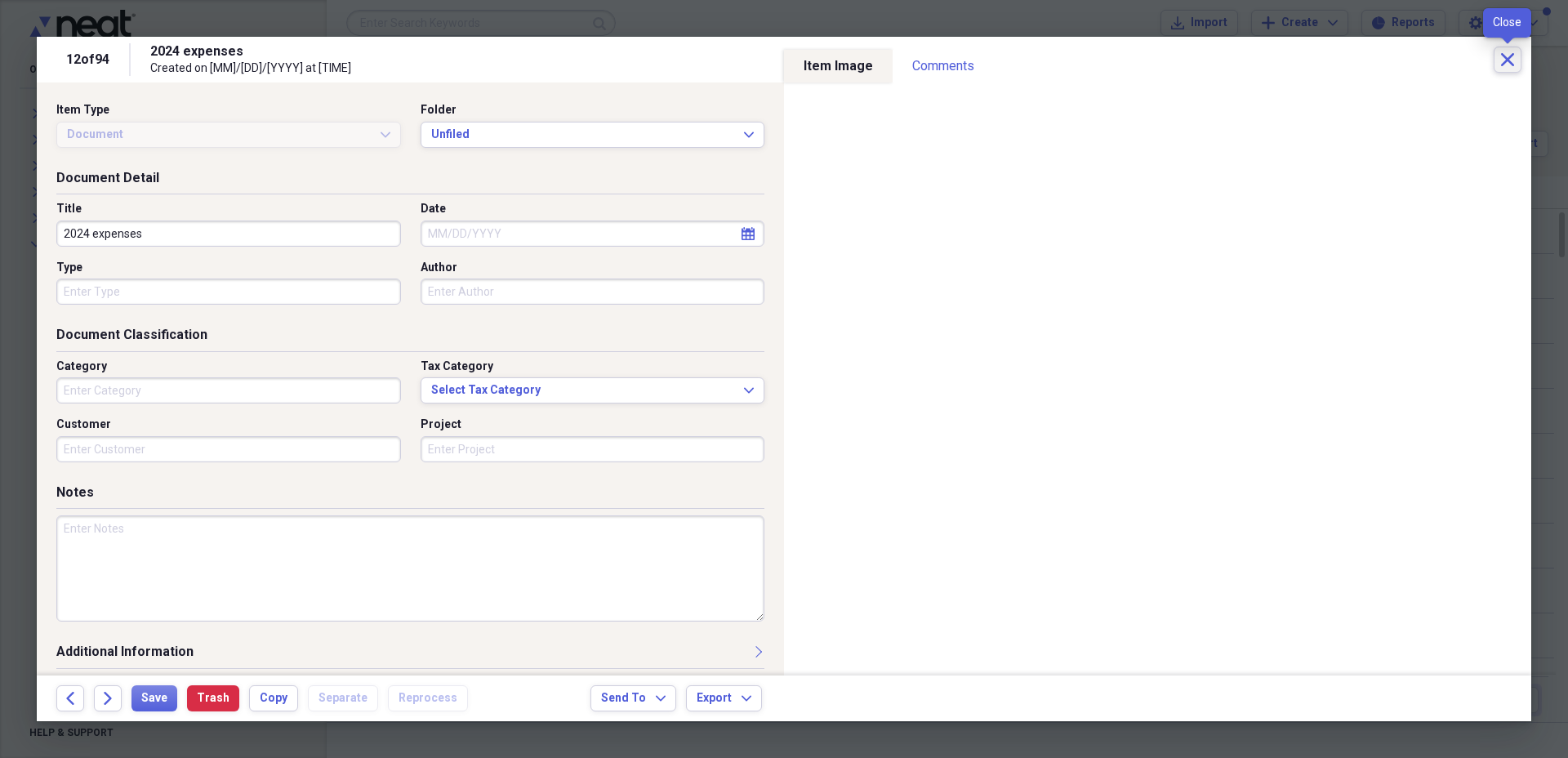 click on "Close" 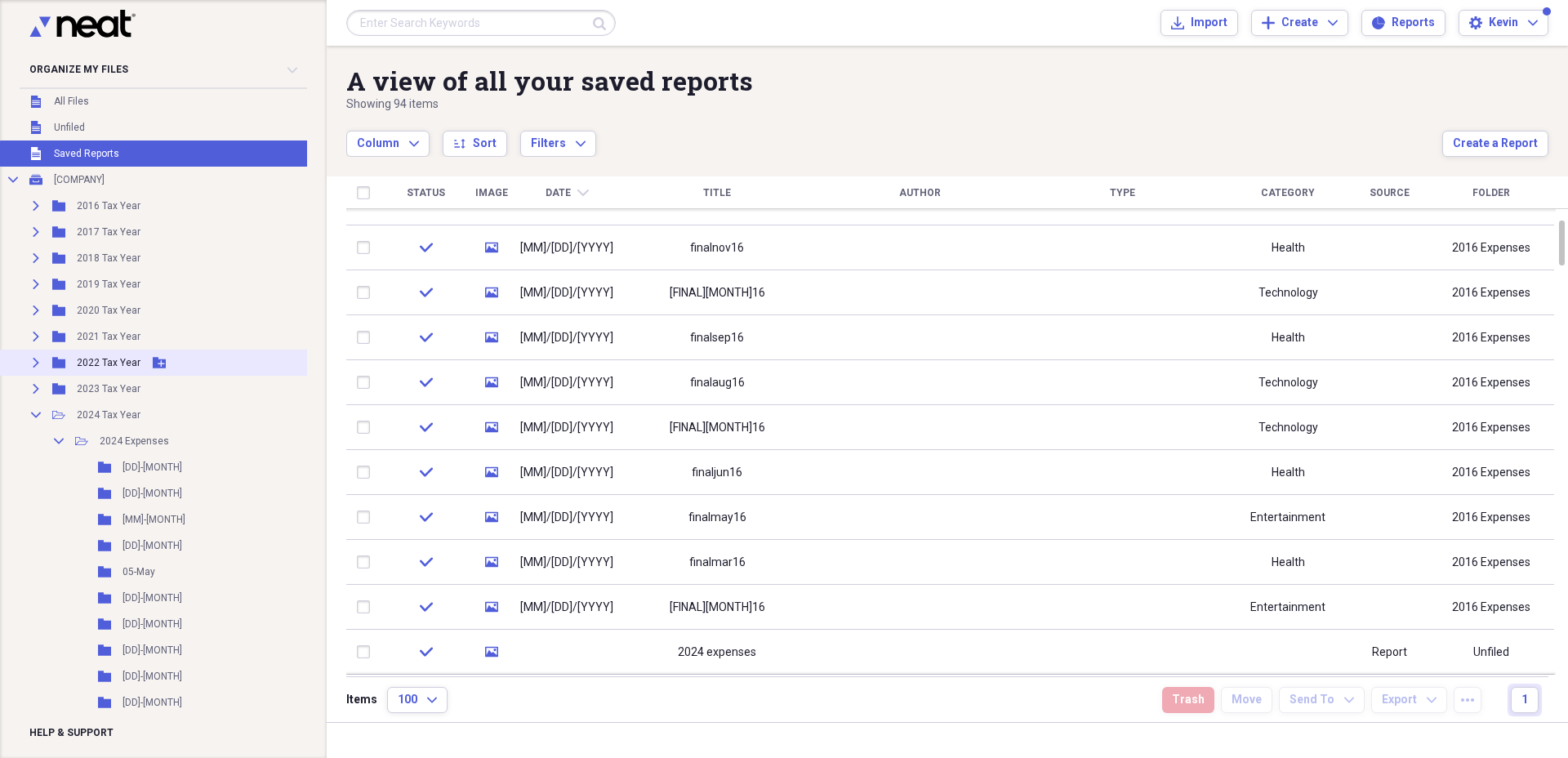 scroll, scrollTop: 0, scrollLeft: 0, axis: both 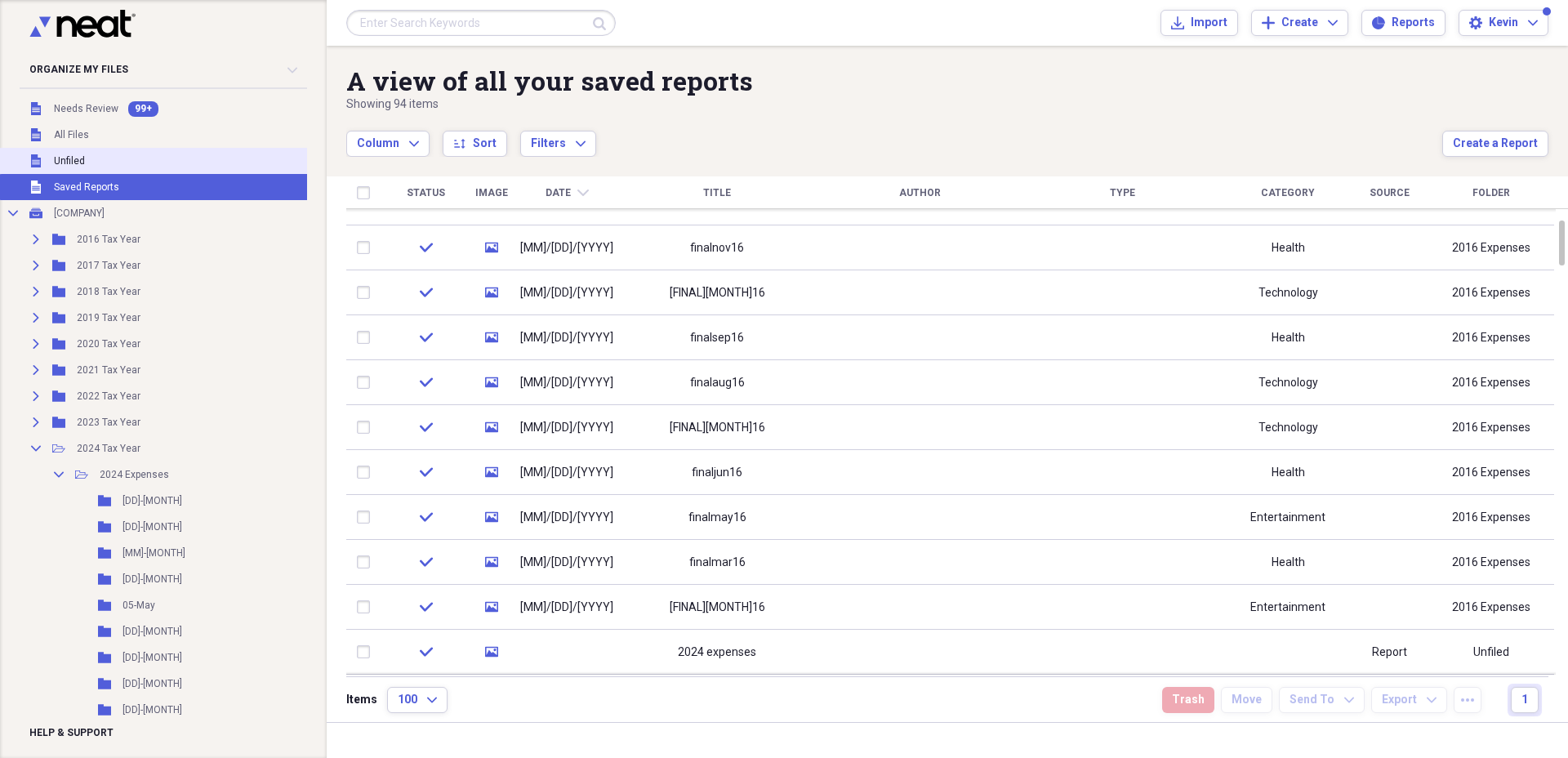 click on "Unfiled" at bounding box center [69, 161] 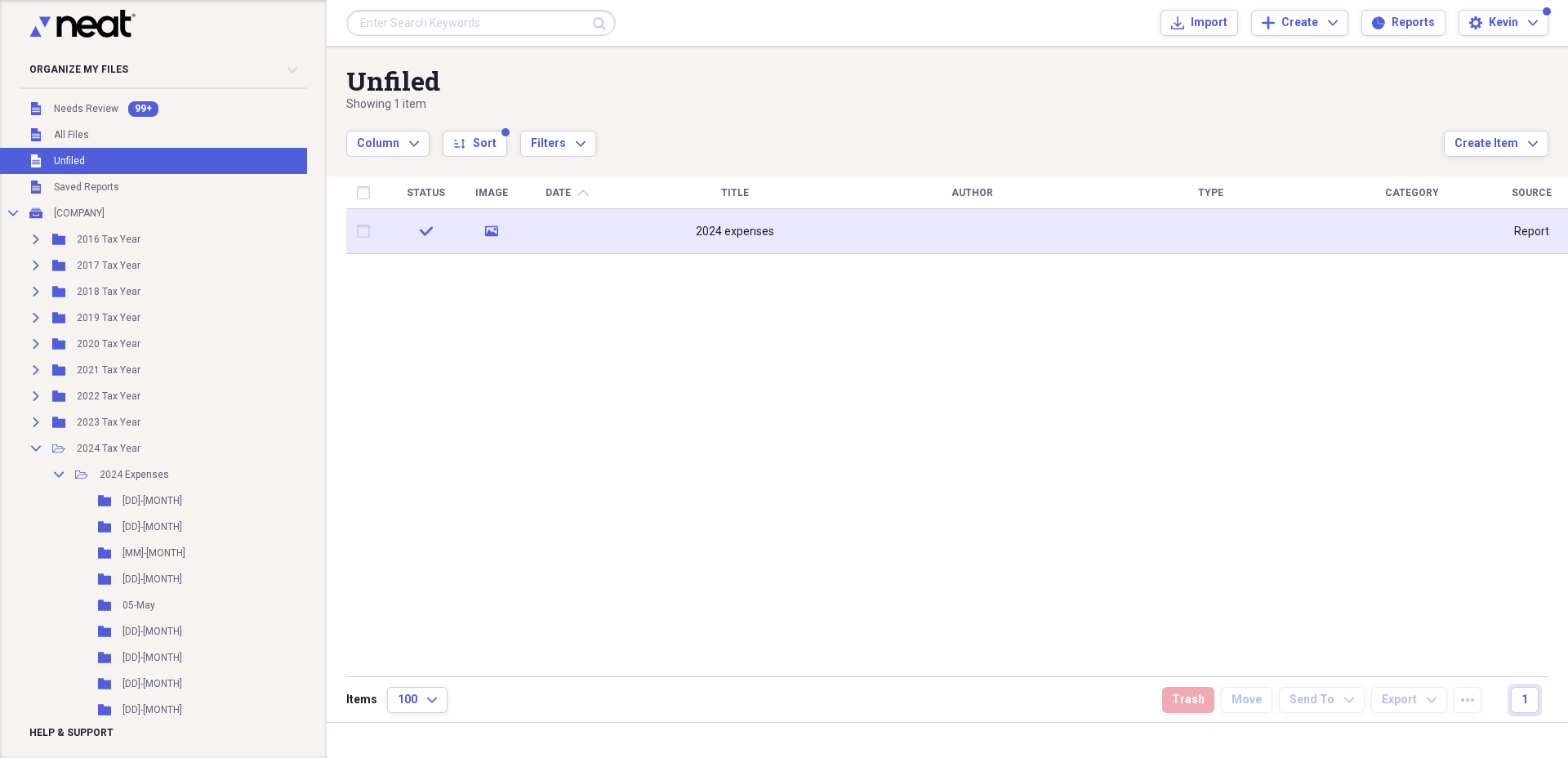 click at bounding box center (367, 231) 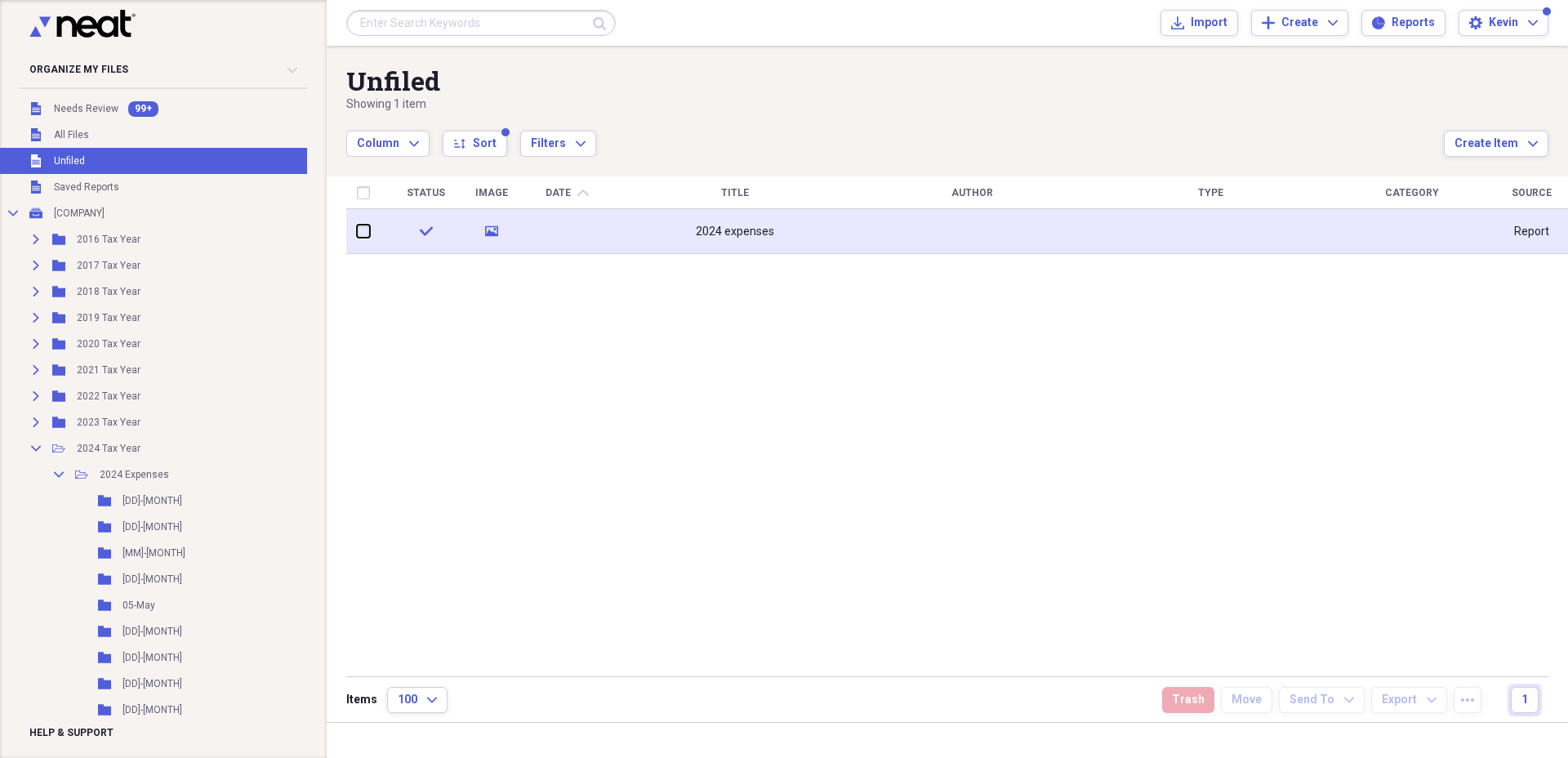 click at bounding box center [357, 231] 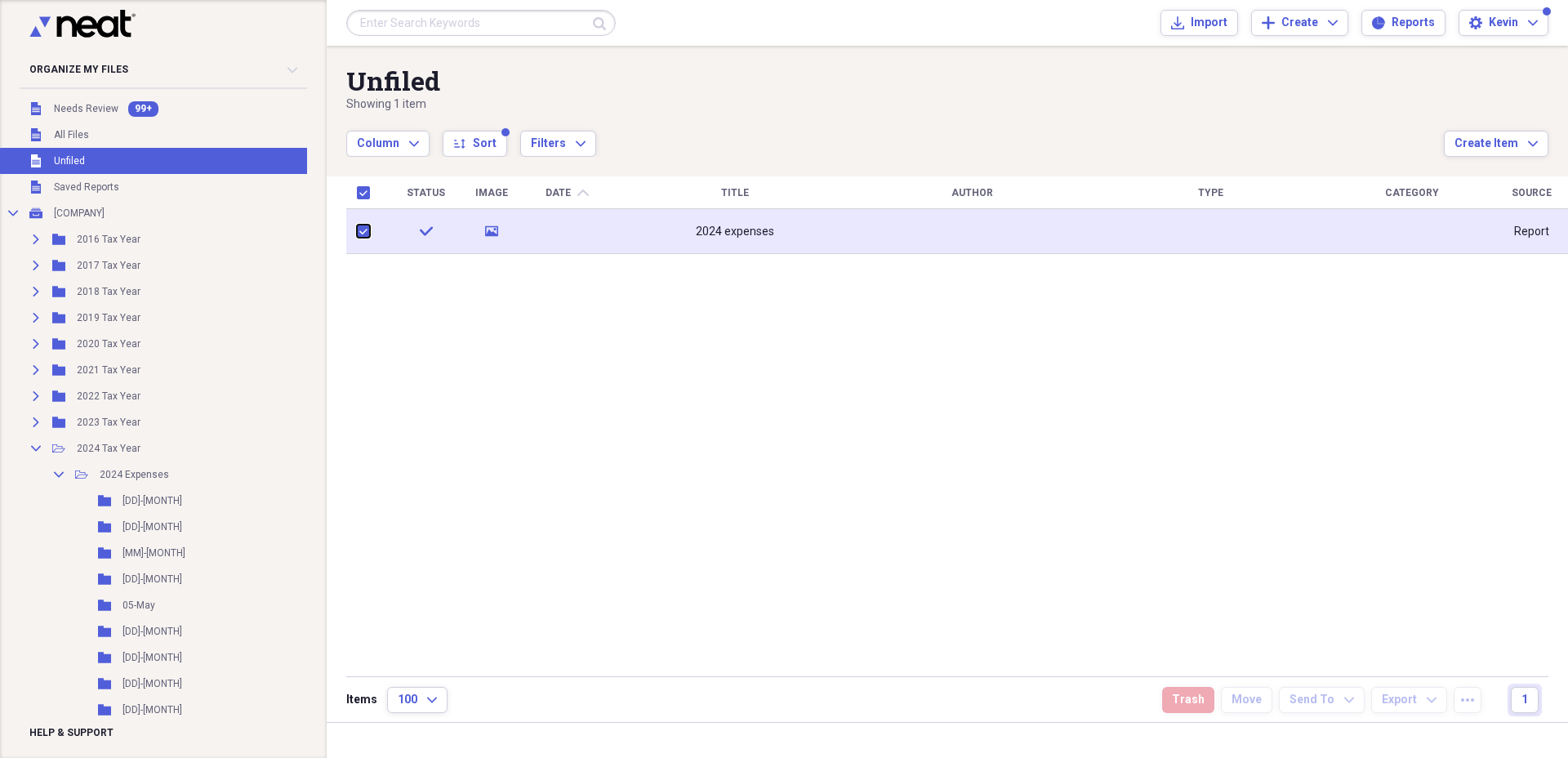 checkbox on "true" 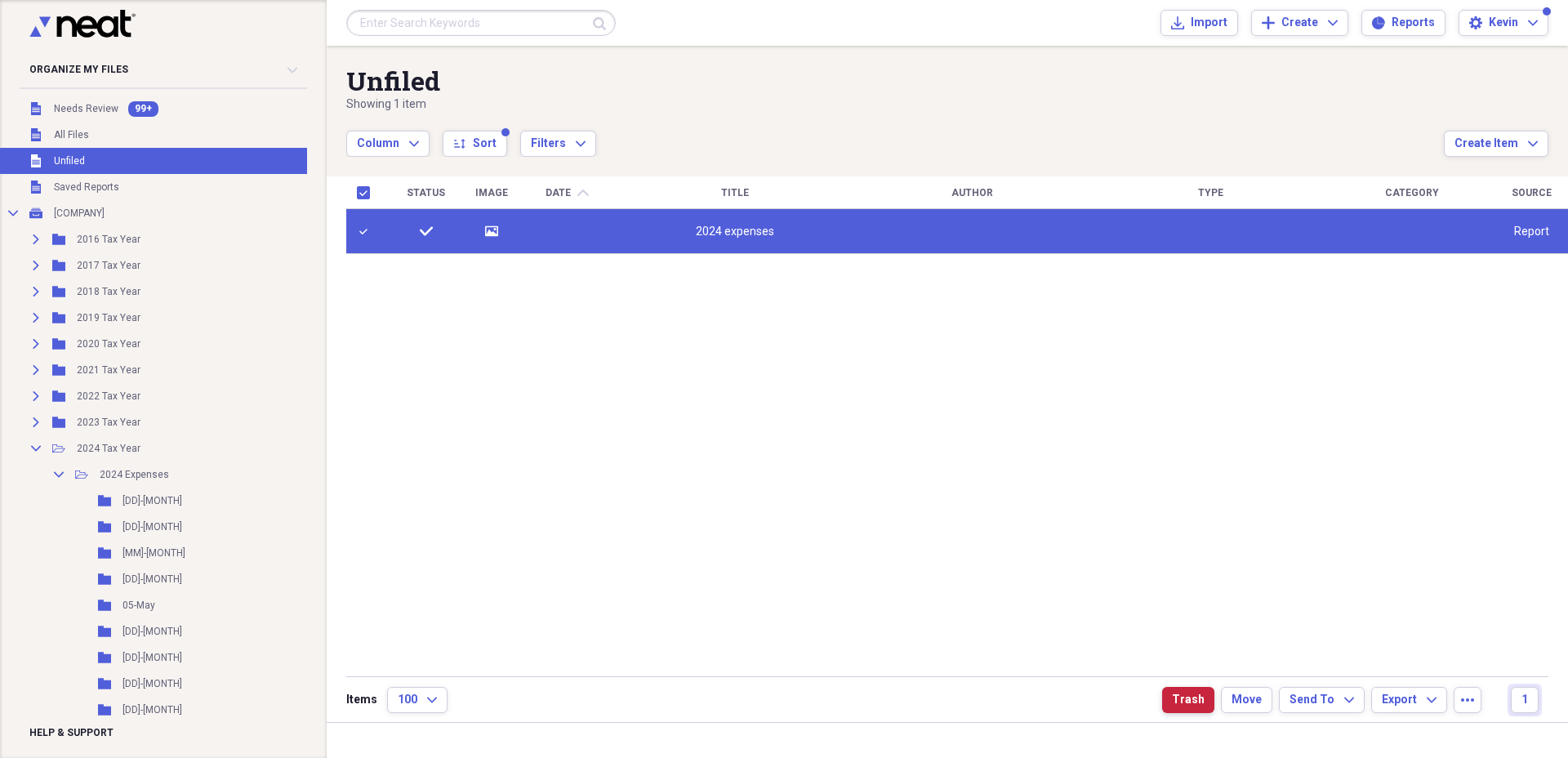 click on "Trash" at bounding box center [1188, 700] 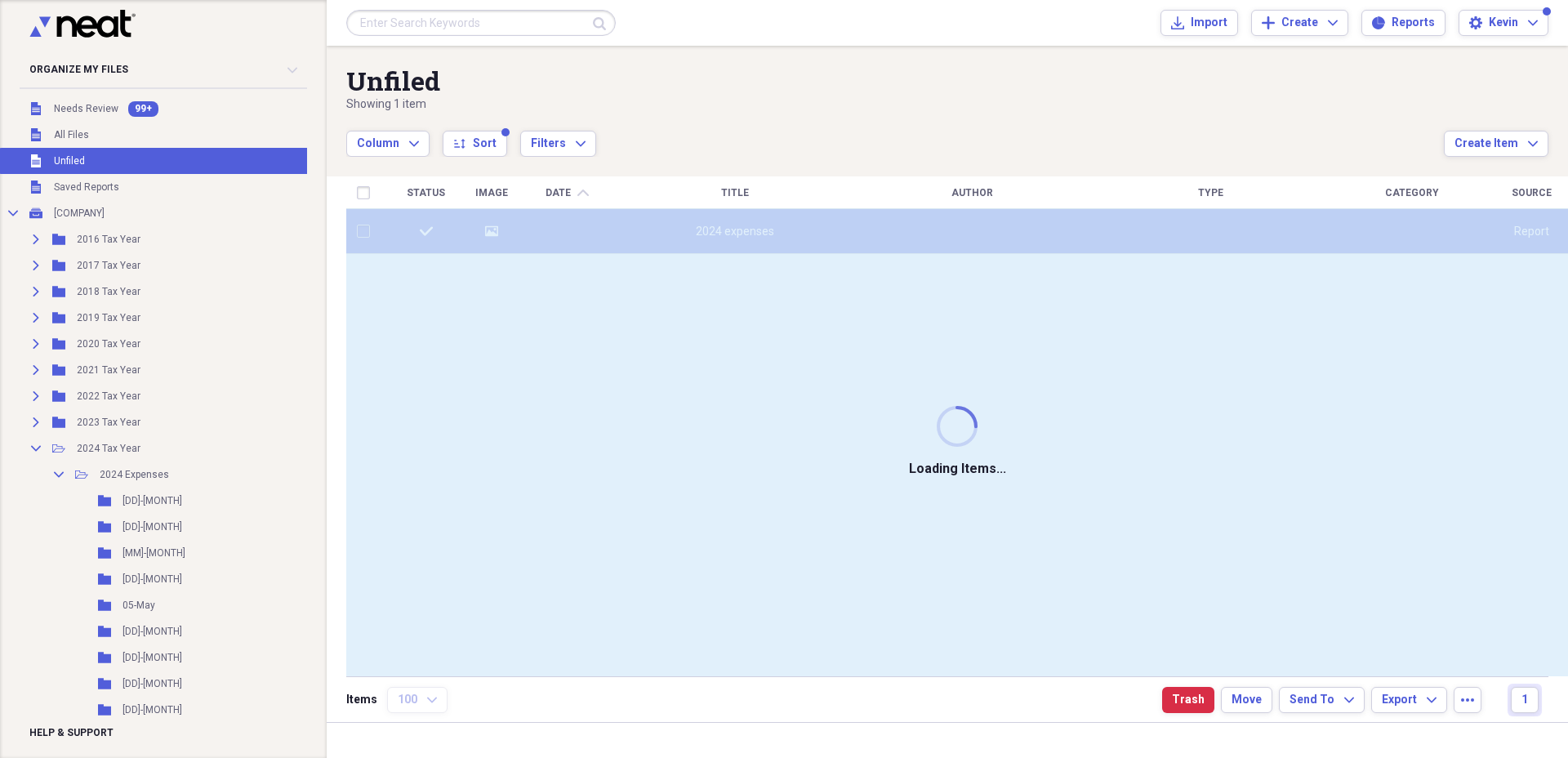 checkbox on "false" 